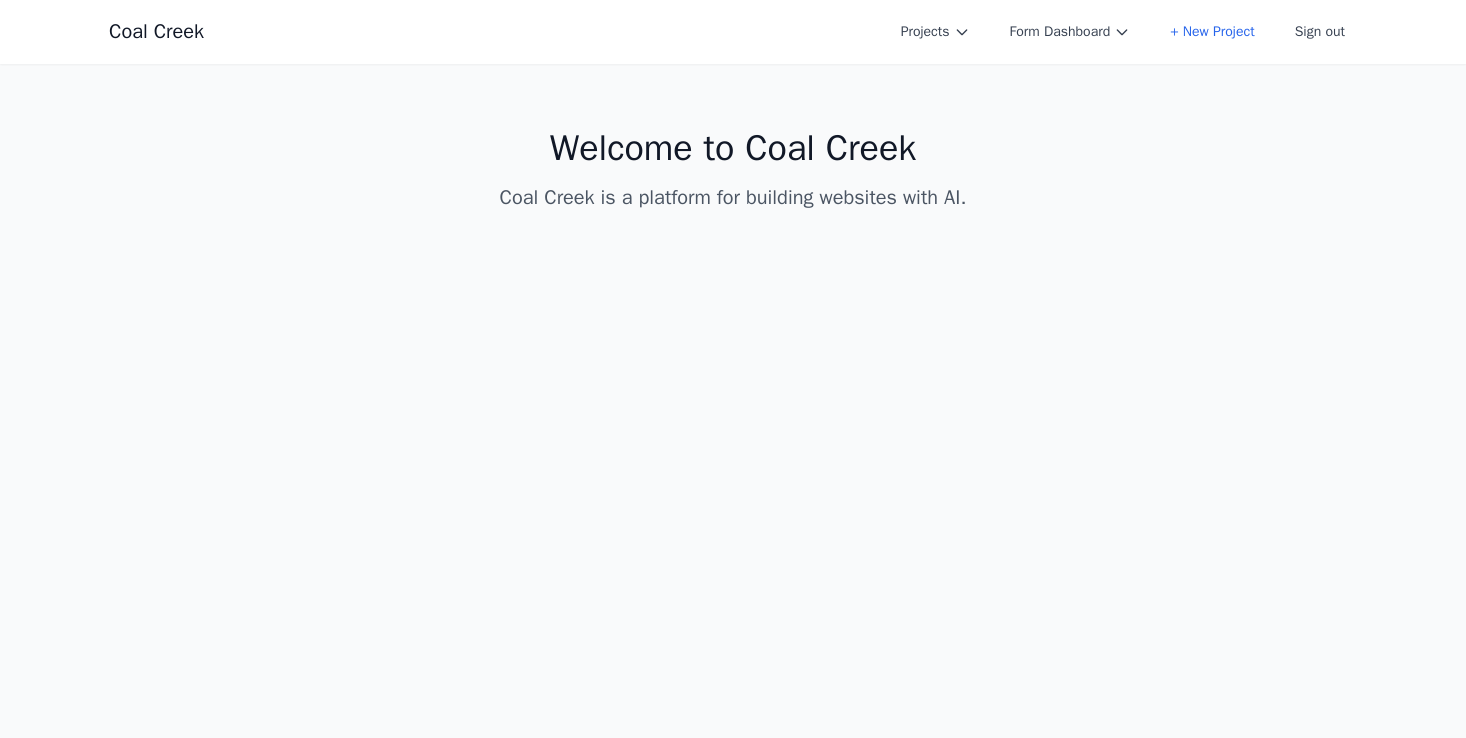 scroll, scrollTop: 0, scrollLeft: 0, axis: both 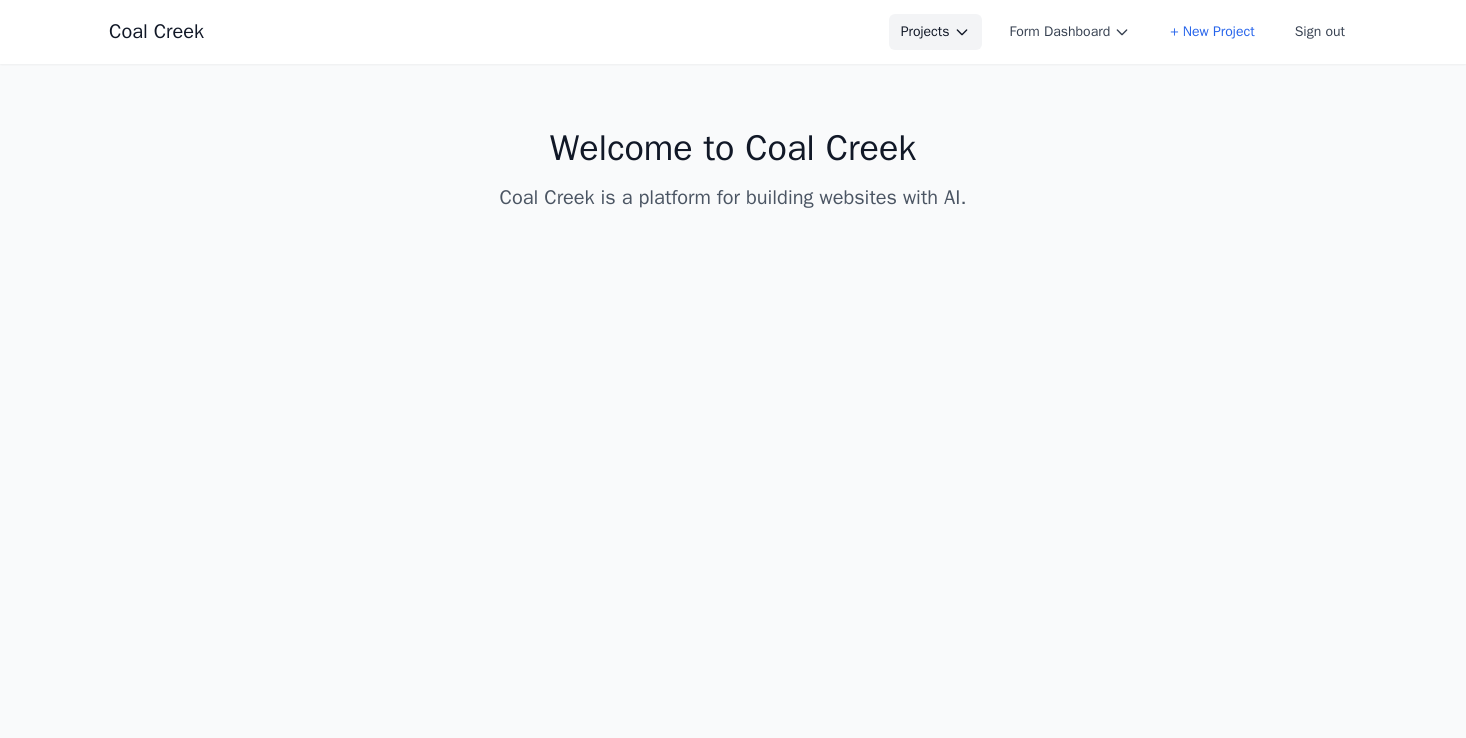 click 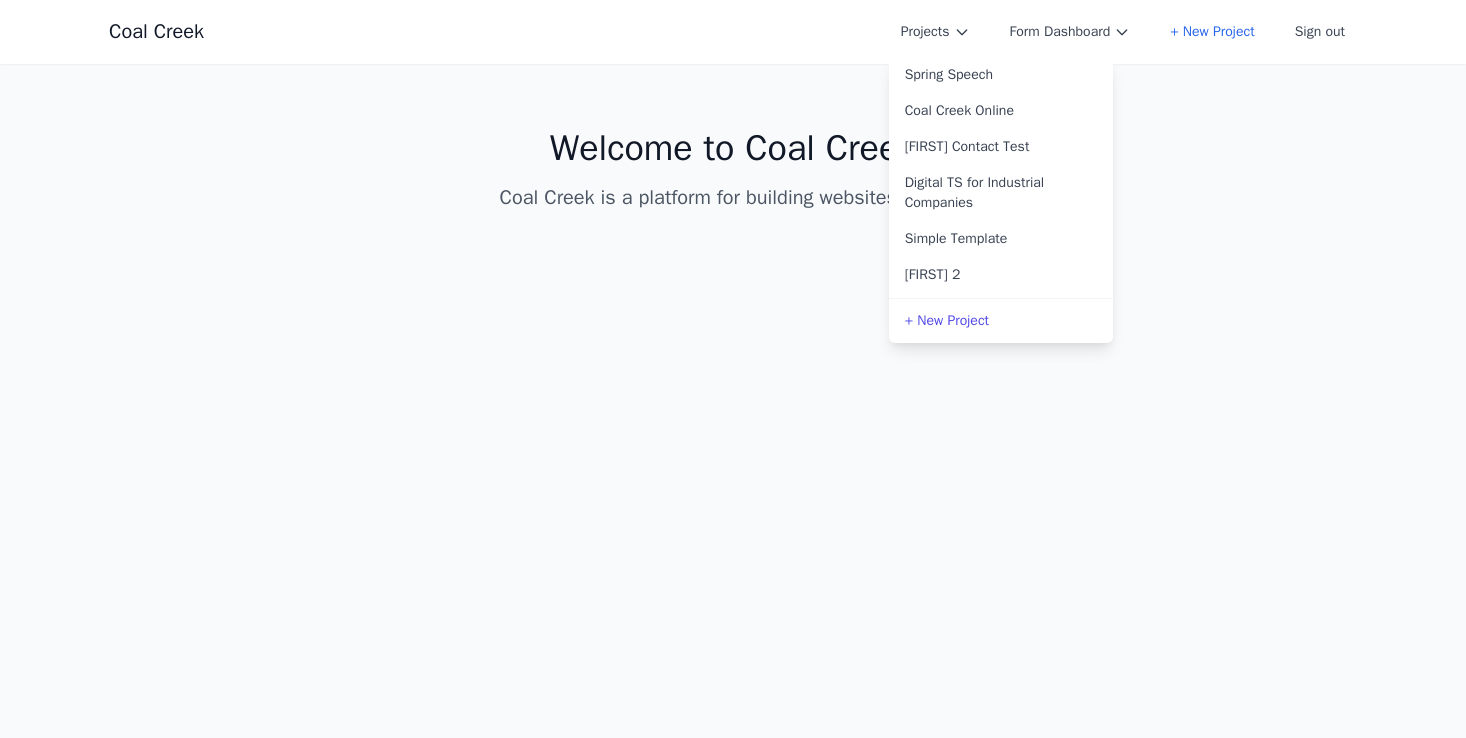 scroll, scrollTop: 351, scrollLeft: 0, axis: vertical 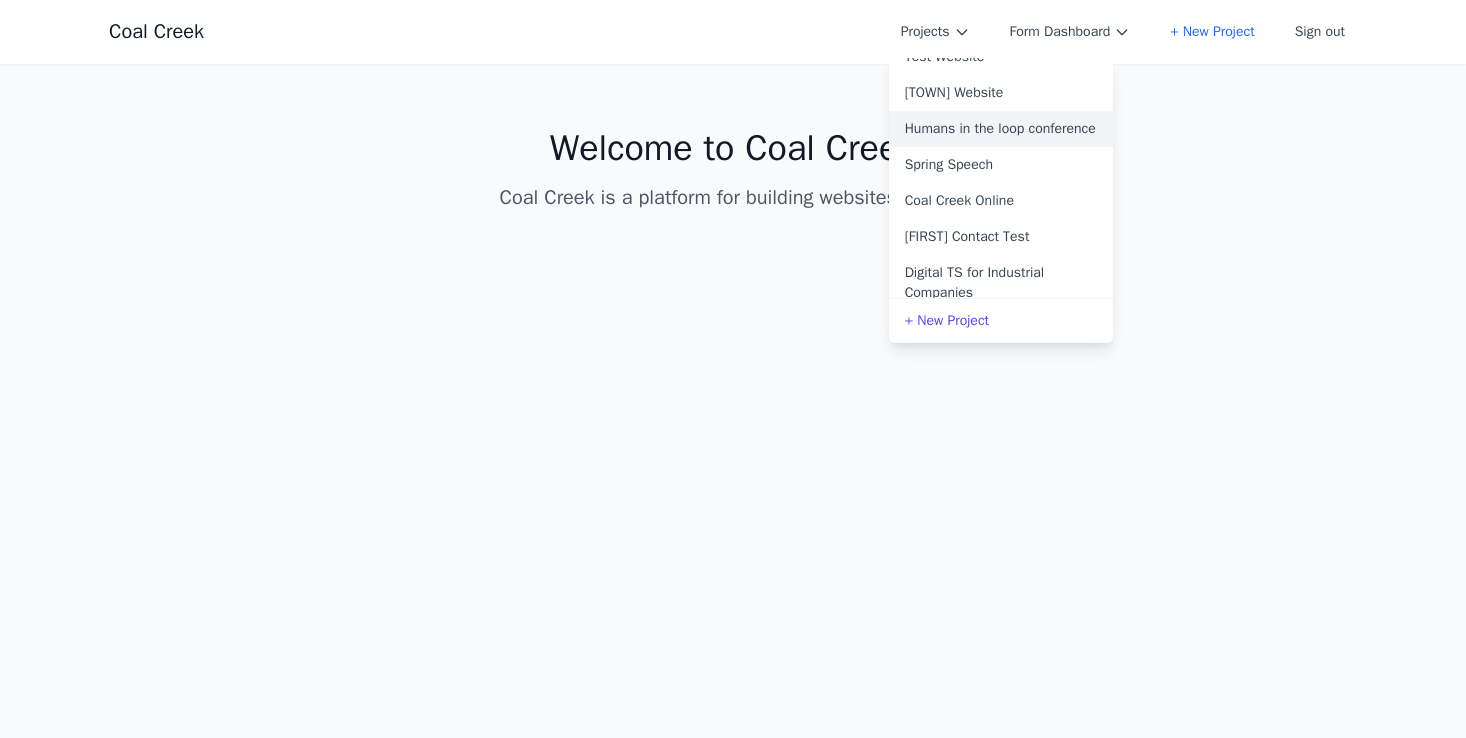 click on "Humans in the loop conference" at bounding box center [1001, 129] 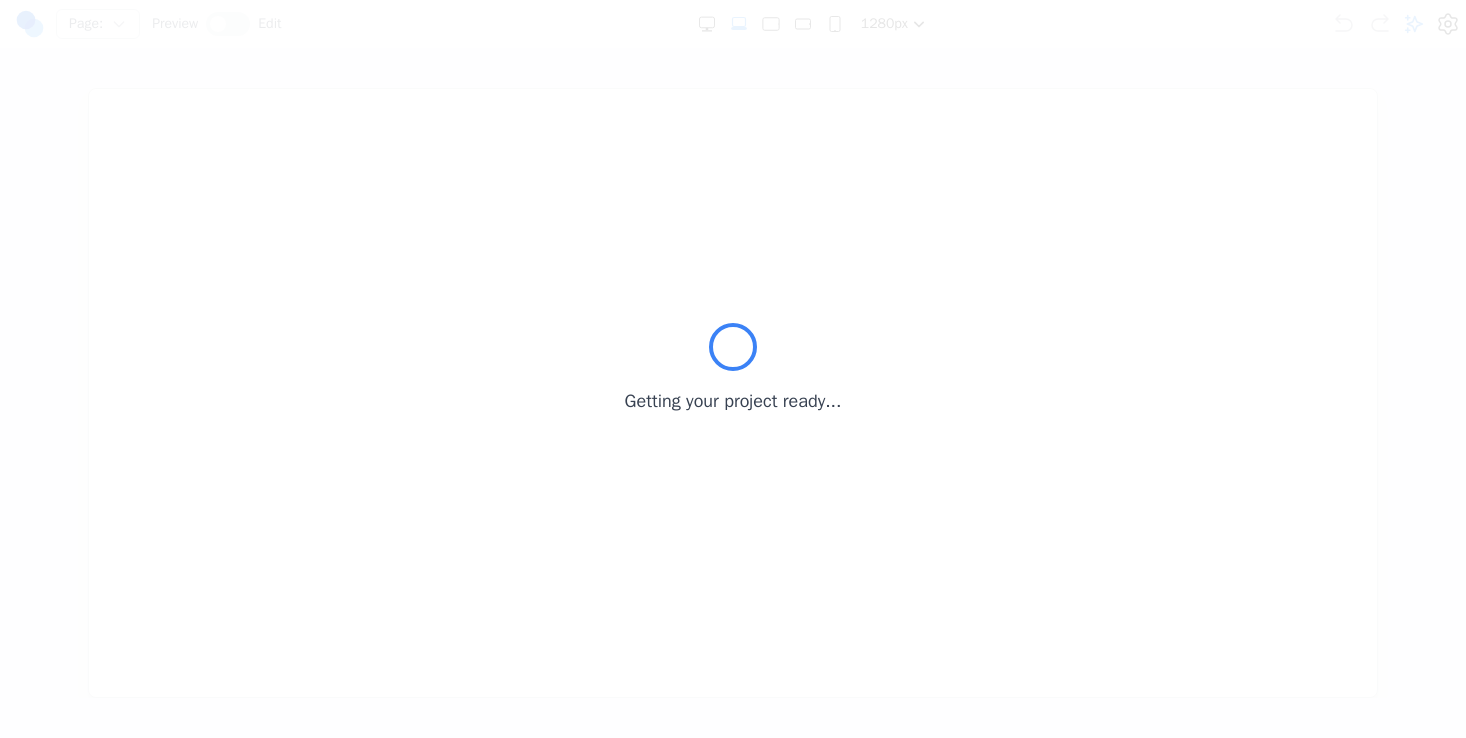 scroll, scrollTop: 0, scrollLeft: 0, axis: both 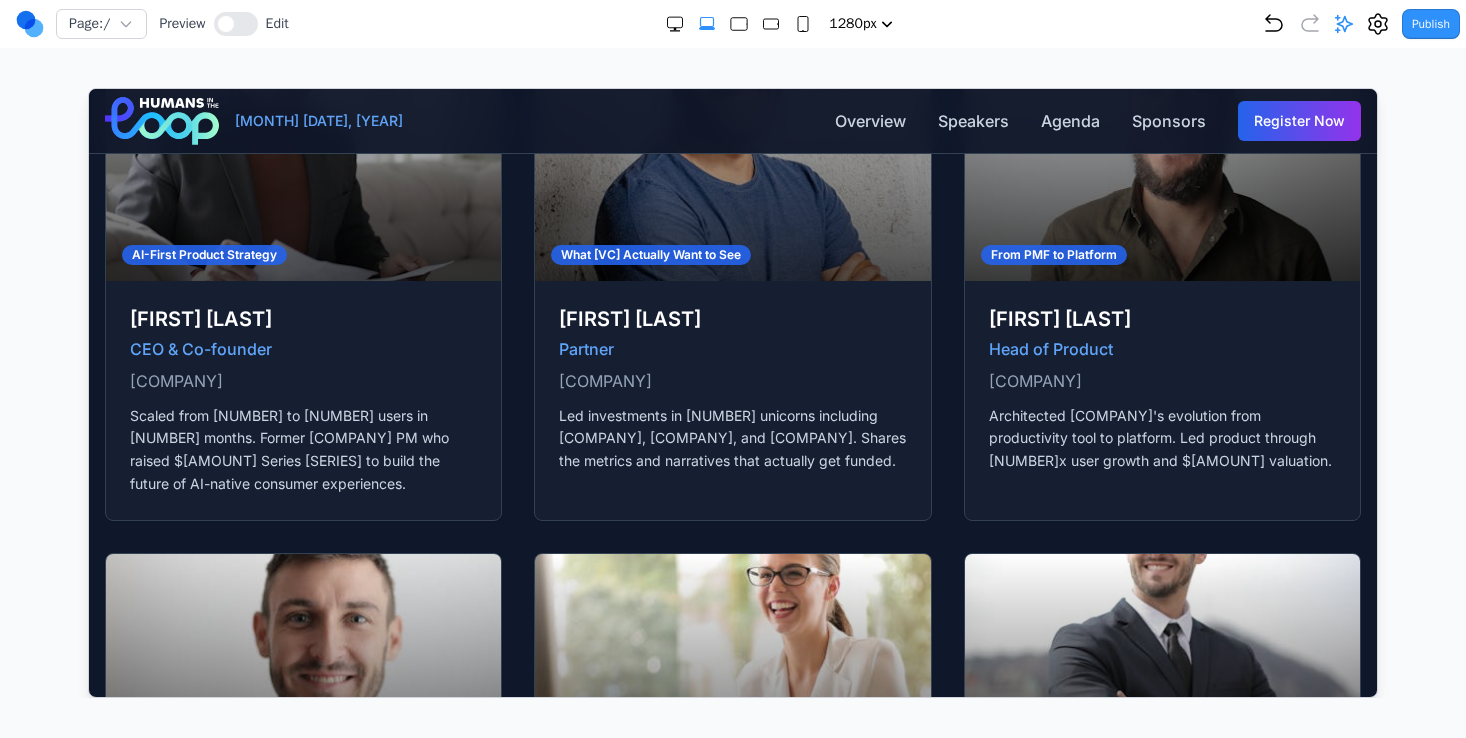 click on "Overview Speakers Agenda Sponsors Register Now" at bounding box center (1097, 120) 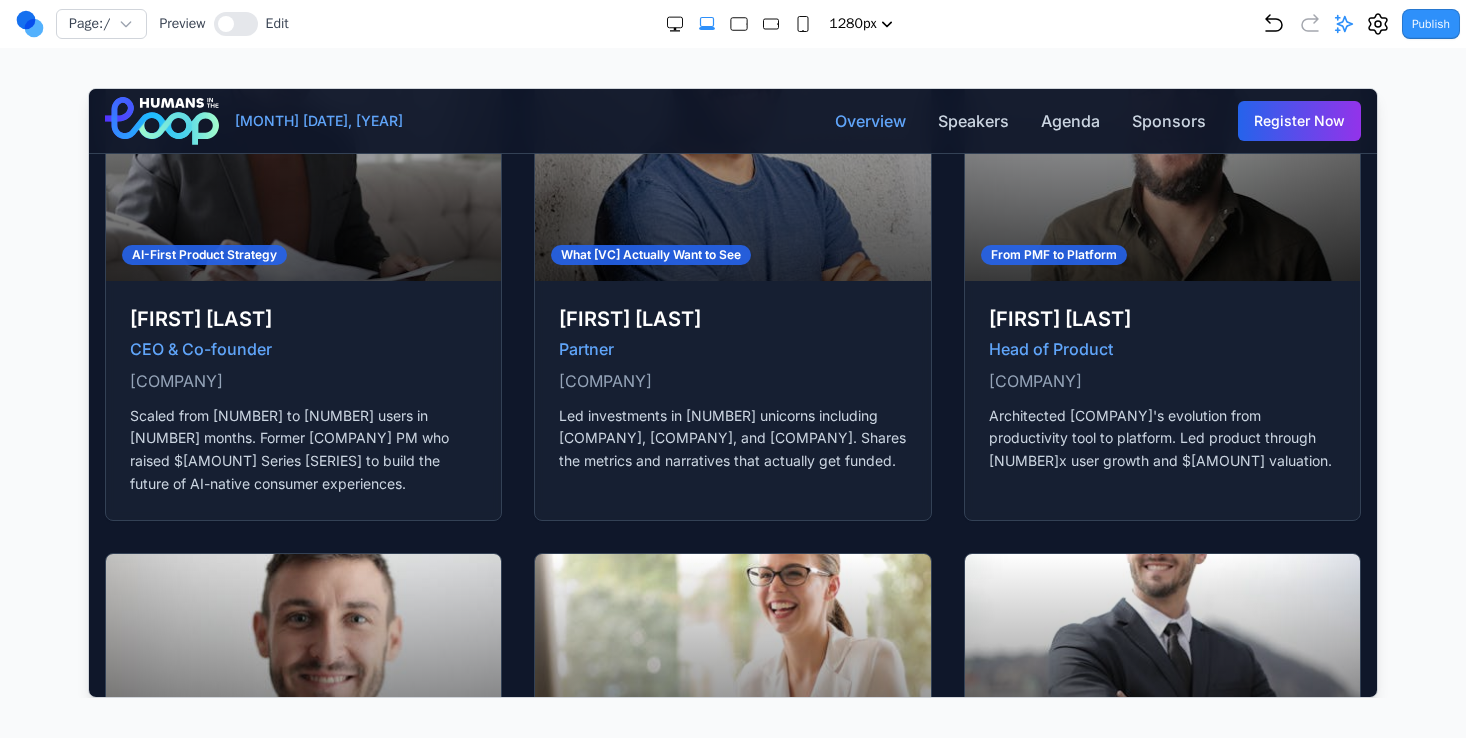 click on "Overview" at bounding box center [869, 120] 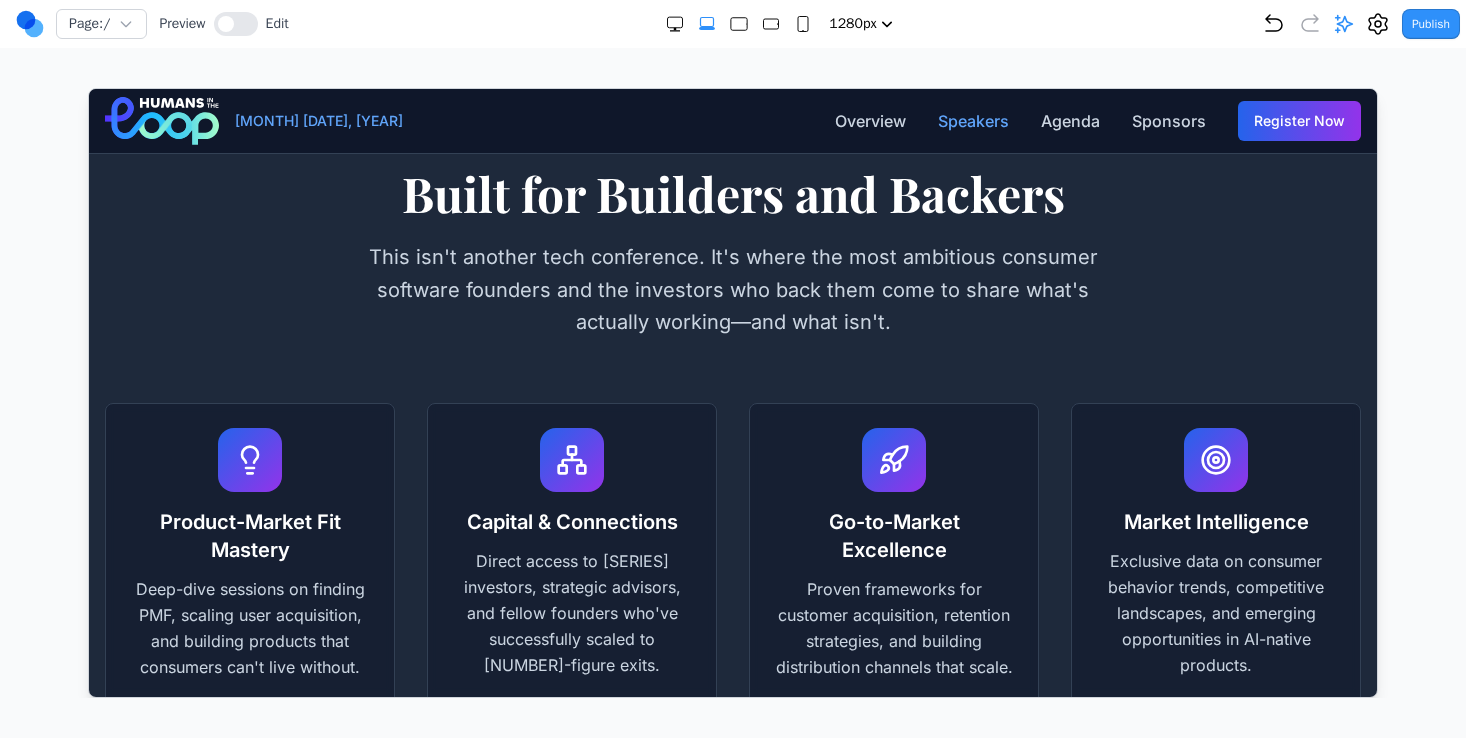 click on "Speakers" at bounding box center [972, 120] 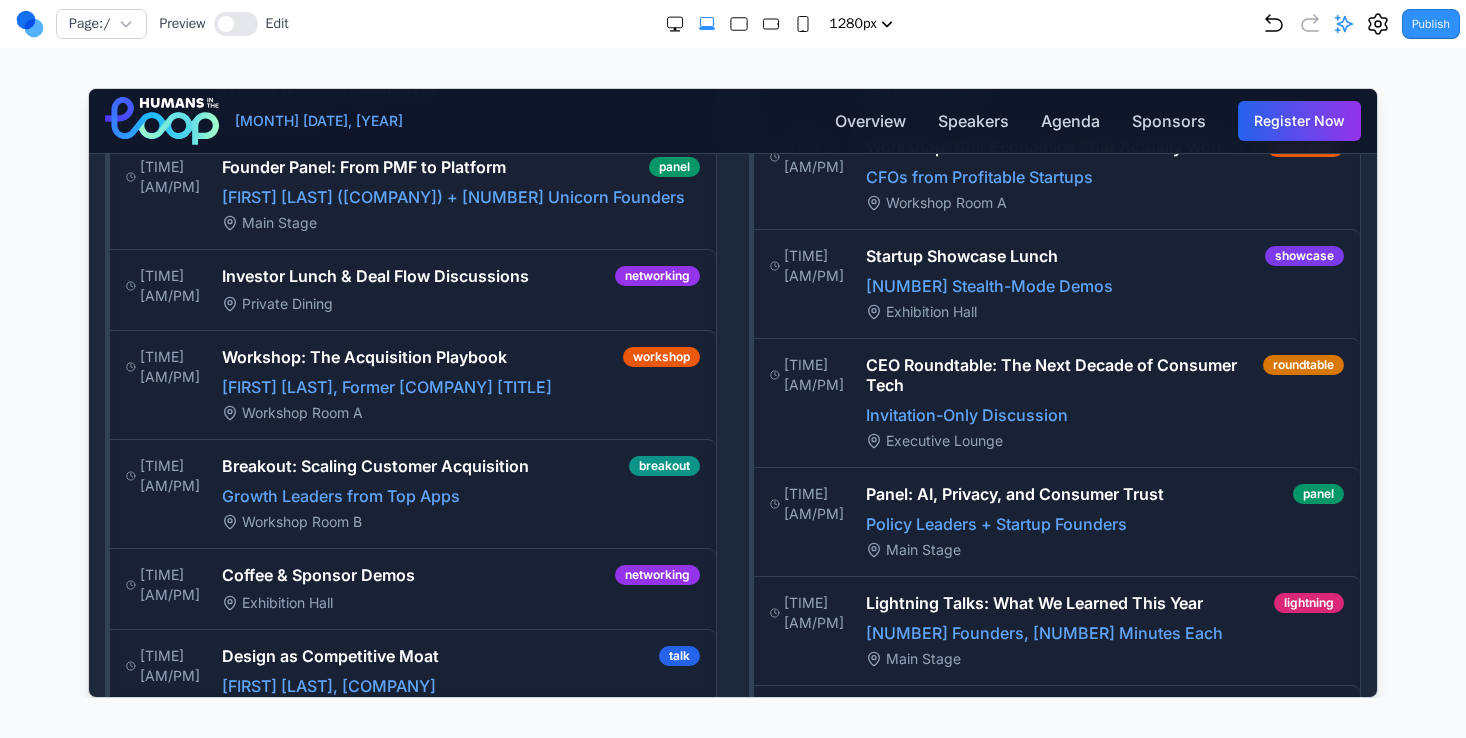 scroll, scrollTop: 4167, scrollLeft: 0, axis: vertical 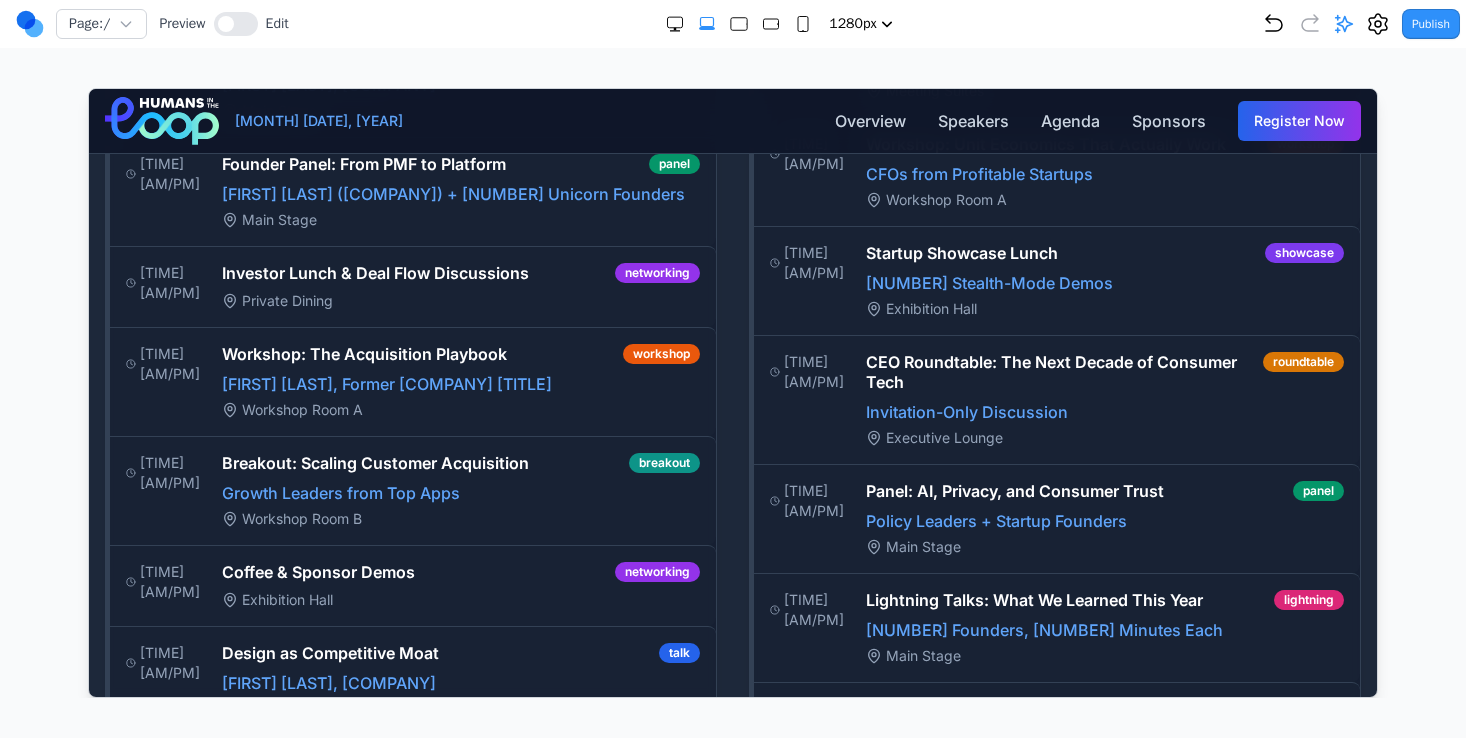 click on "Overview Speakers Agenda Sponsors Register Now" at bounding box center [1097, 120] 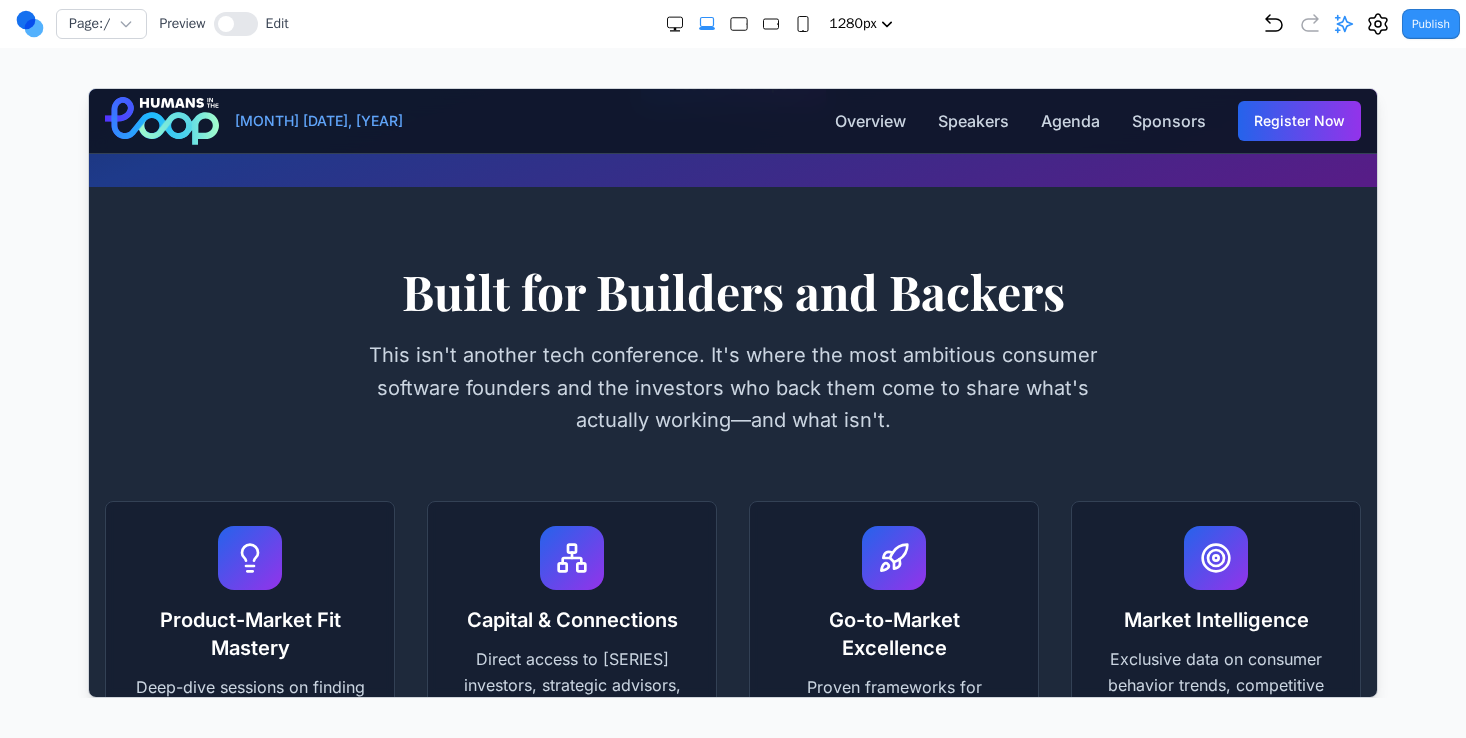 scroll, scrollTop: 952, scrollLeft: 0, axis: vertical 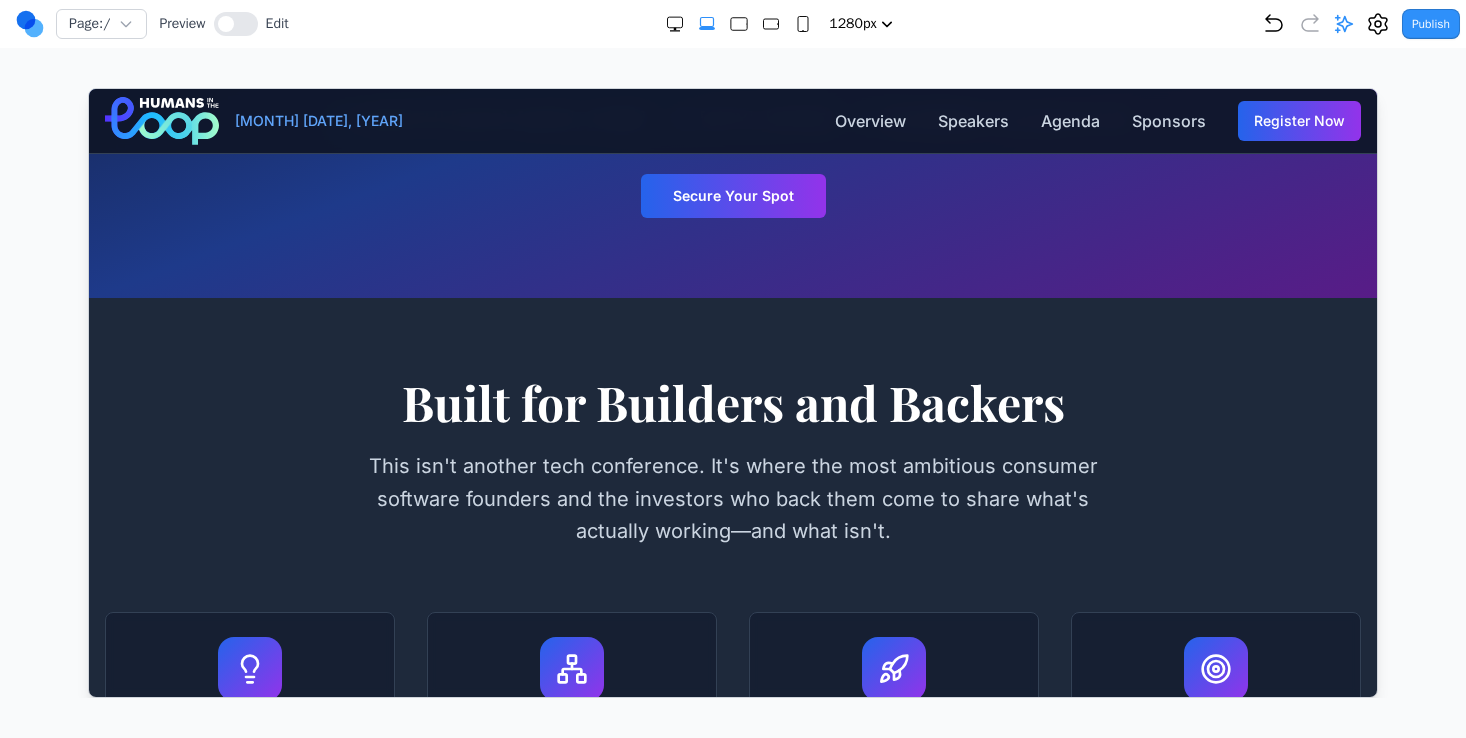 click 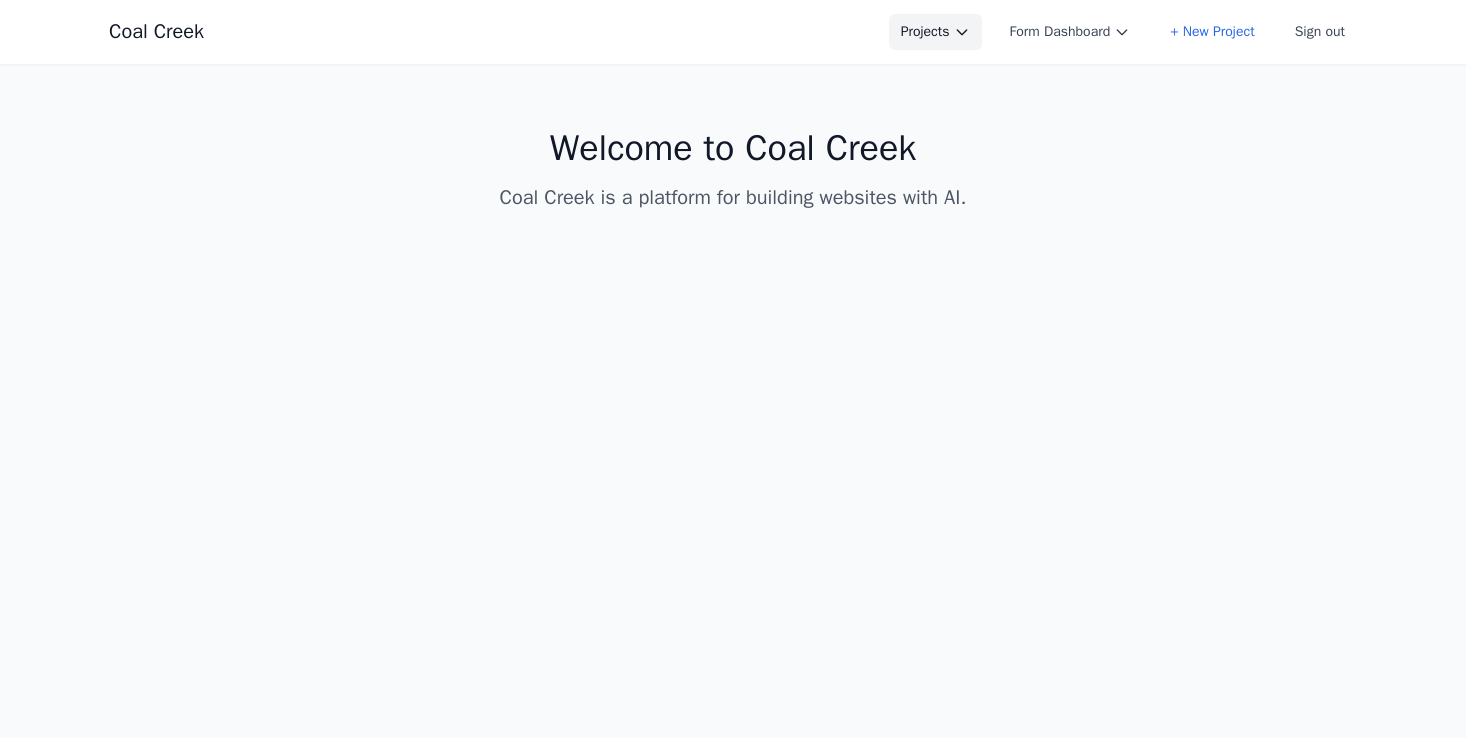 click on "Projects" at bounding box center [935, 32] 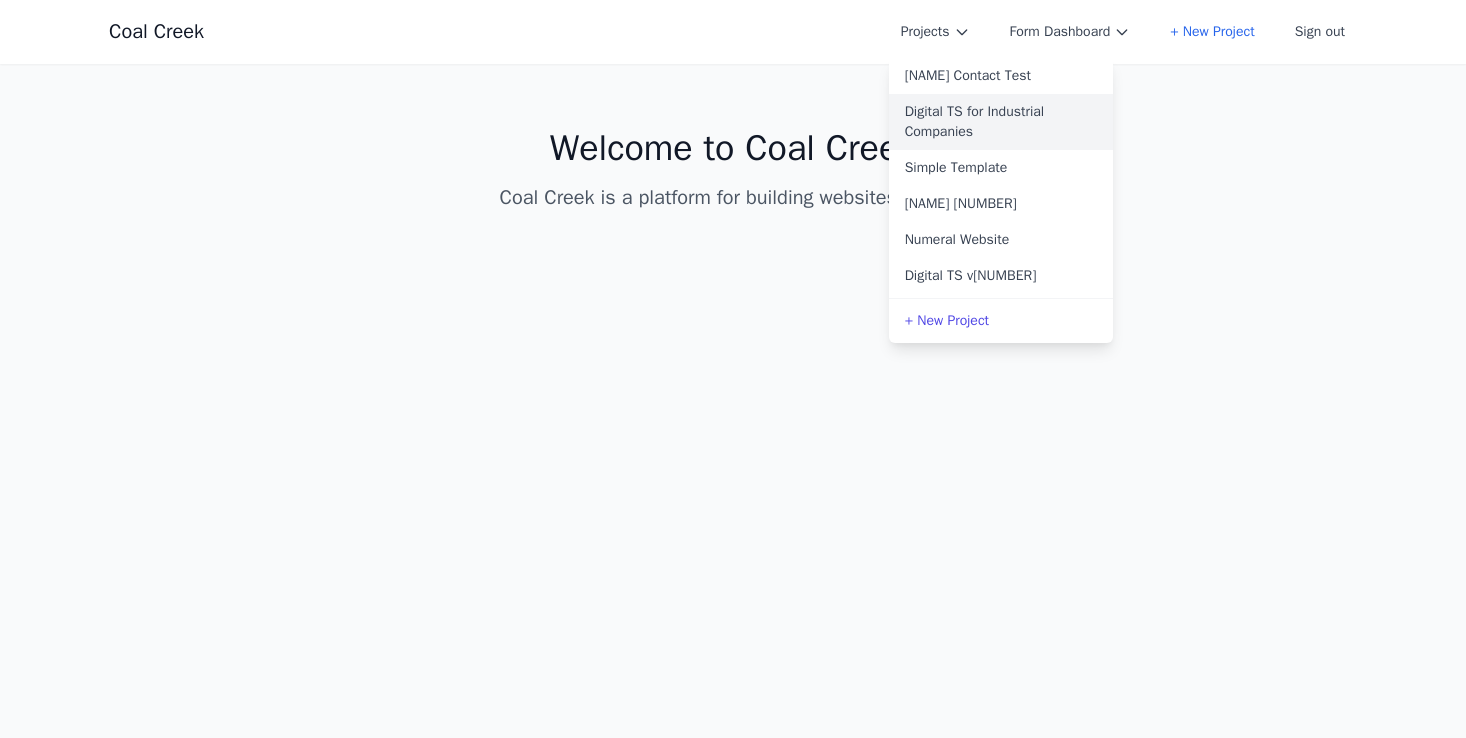 scroll, scrollTop: 532, scrollLeft: 0, axis: vertical 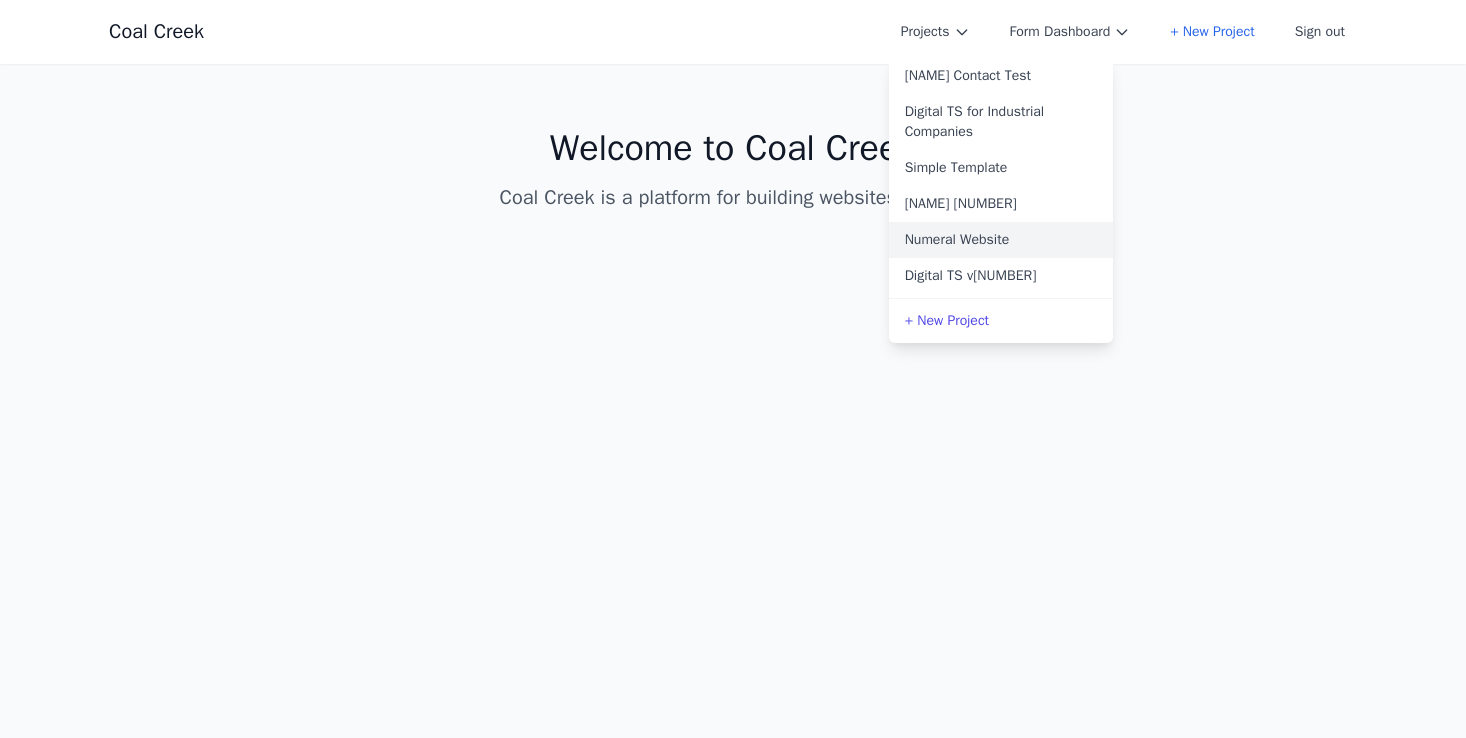 click on "Numeral Website" at bounding box center [1001, 240] 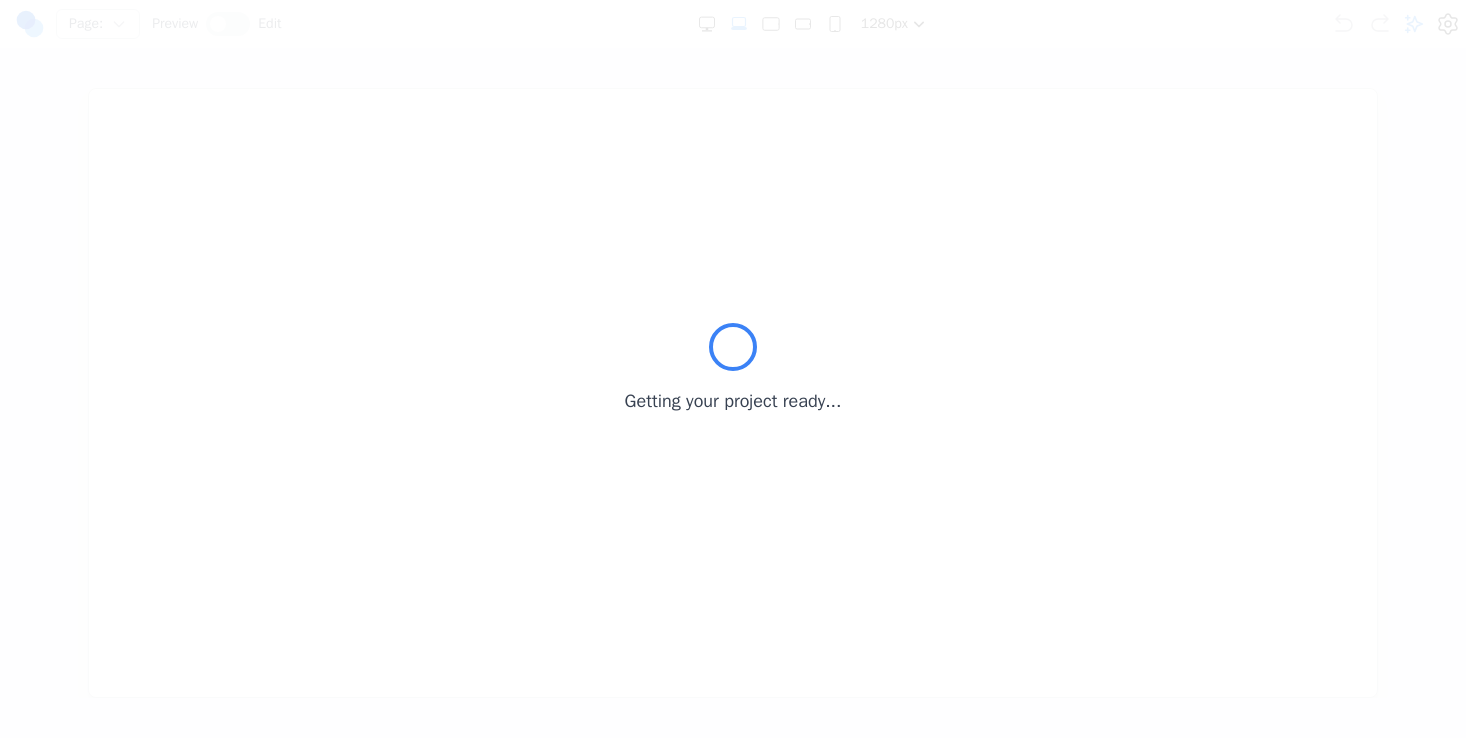 scroll, scrollTop: 0, scrollLeft: 0, axis: both 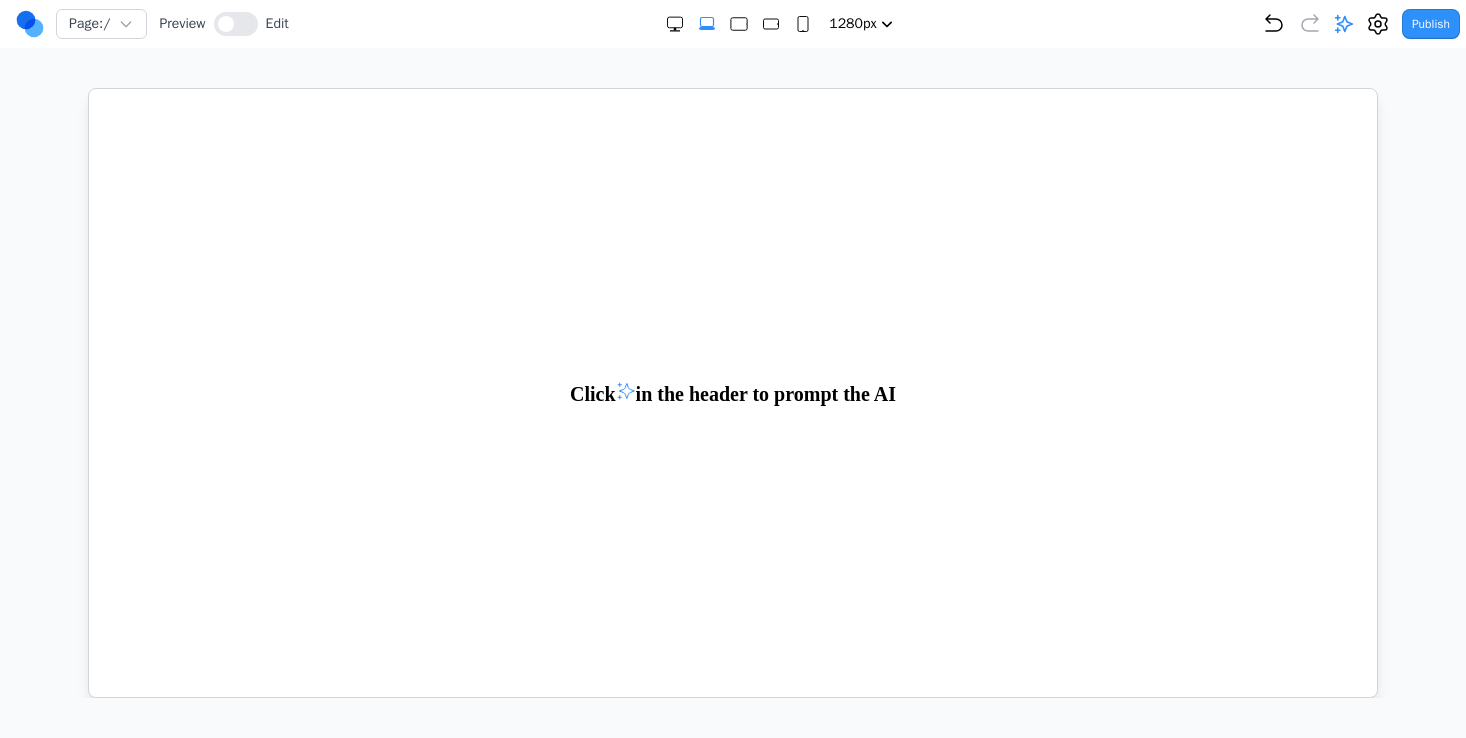 click 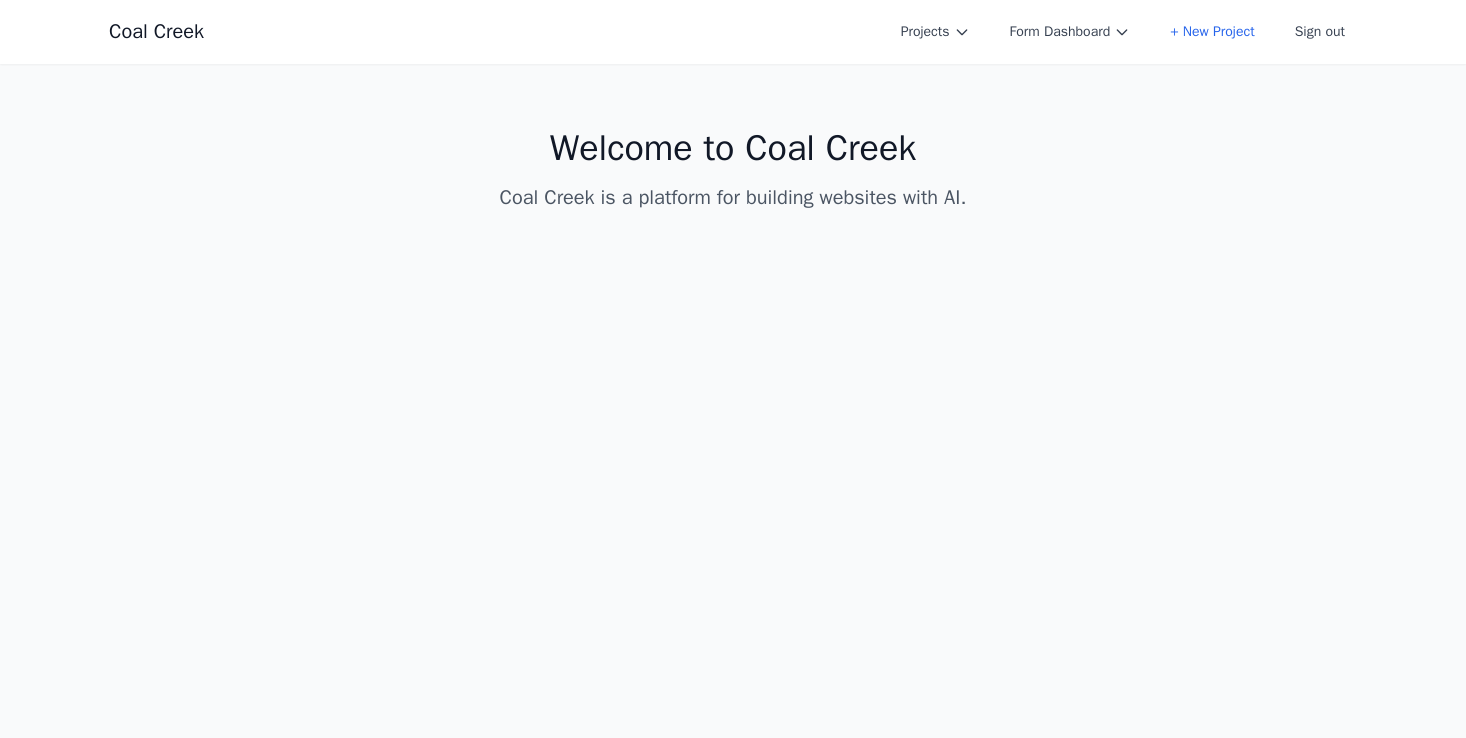 click on "Form Dashboard" at bounding box center [1070, 32] 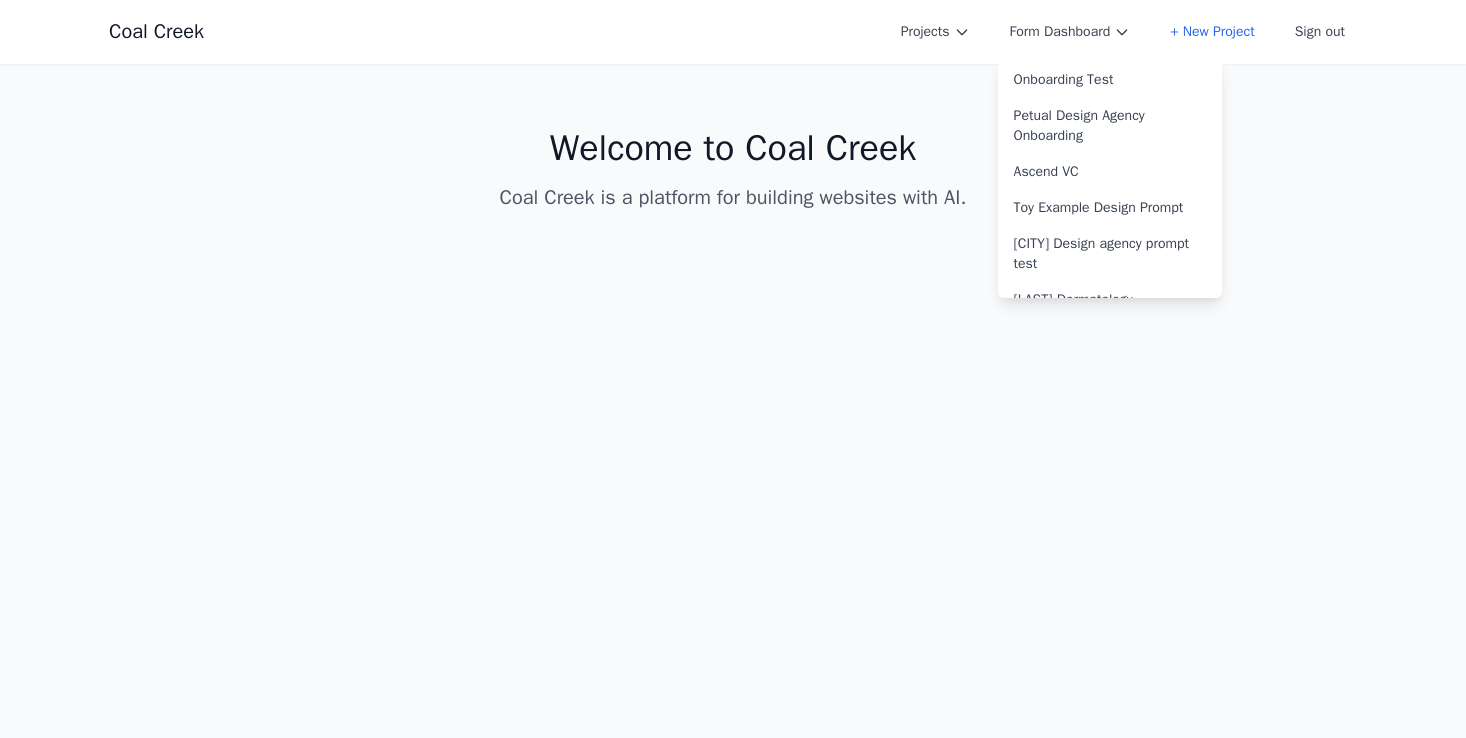 click on "Projects Form Dashboard Onboarding Test [COMPANY] Onboarding [COMPANY] [PRODUCT] [COMPANY] [COMPANY] [COMPANY] [COMPANY] [COMPANY] [COMPANY] [COMPANY] [COMPANY] [LAST] Contact Test [PRODUCT] for Industrial Companies [PRODUCT] [LAST] 2 [PRODUCT] + New Project Sign out" at bounding box center (1103, 32) 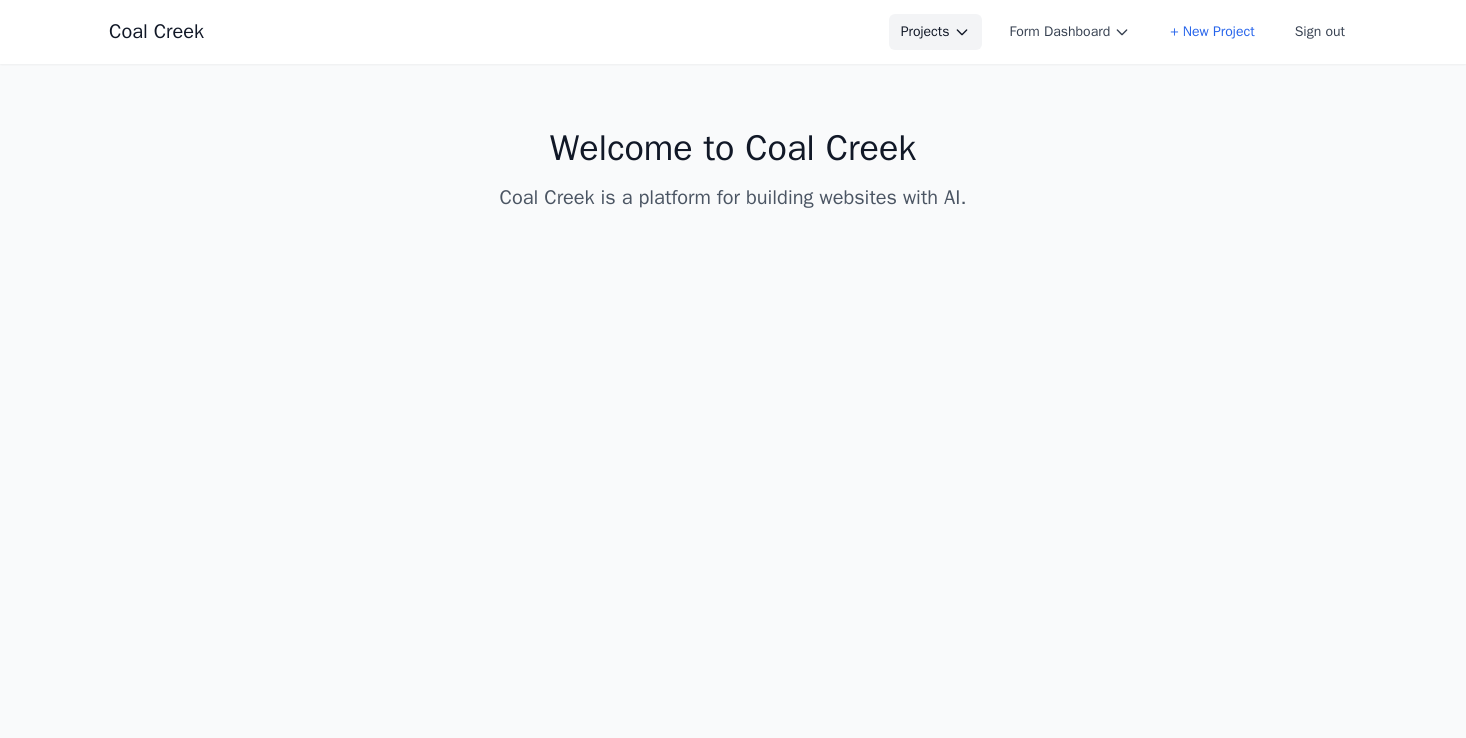 click on "Projects" at bounding box center (935, 32) 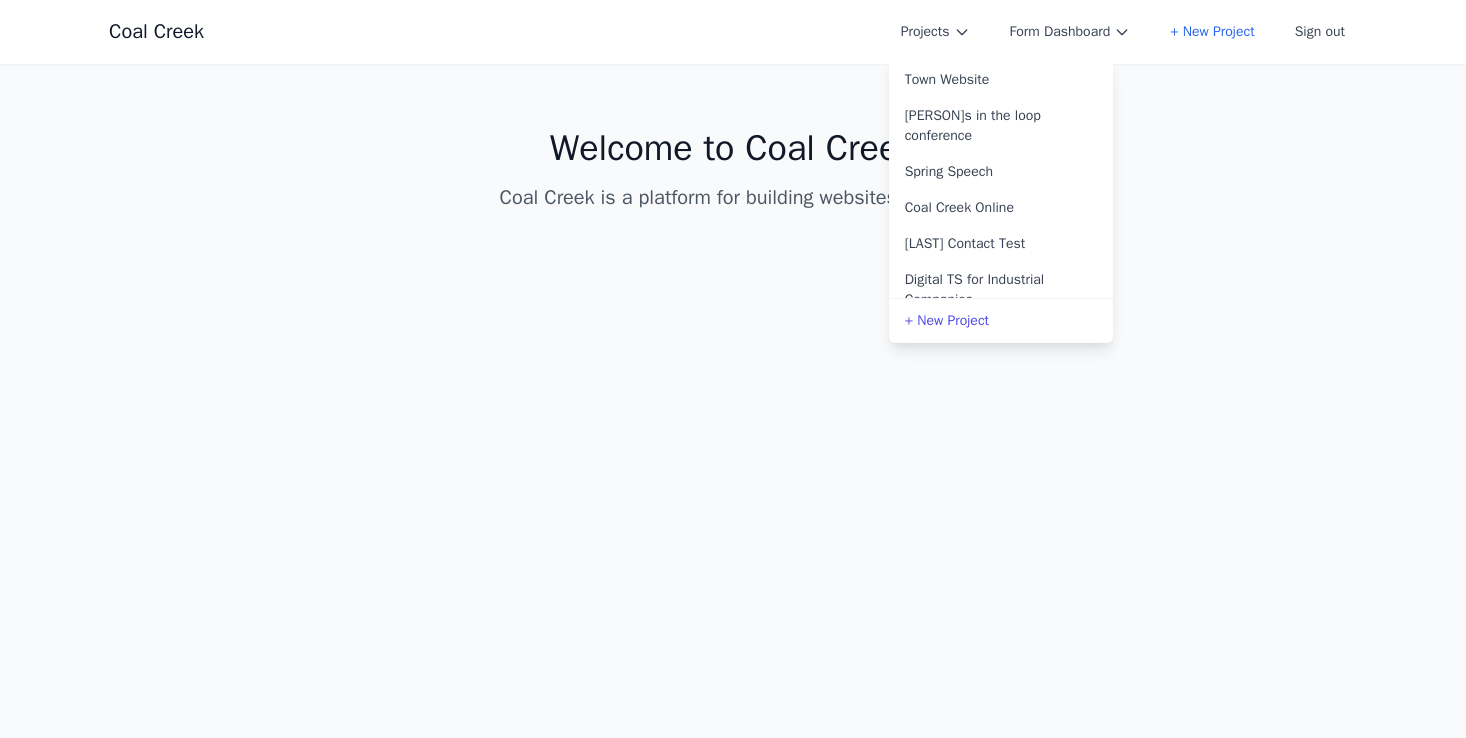 scroll, scrollTop: 366, scrollLeft: 0, axis: vertical 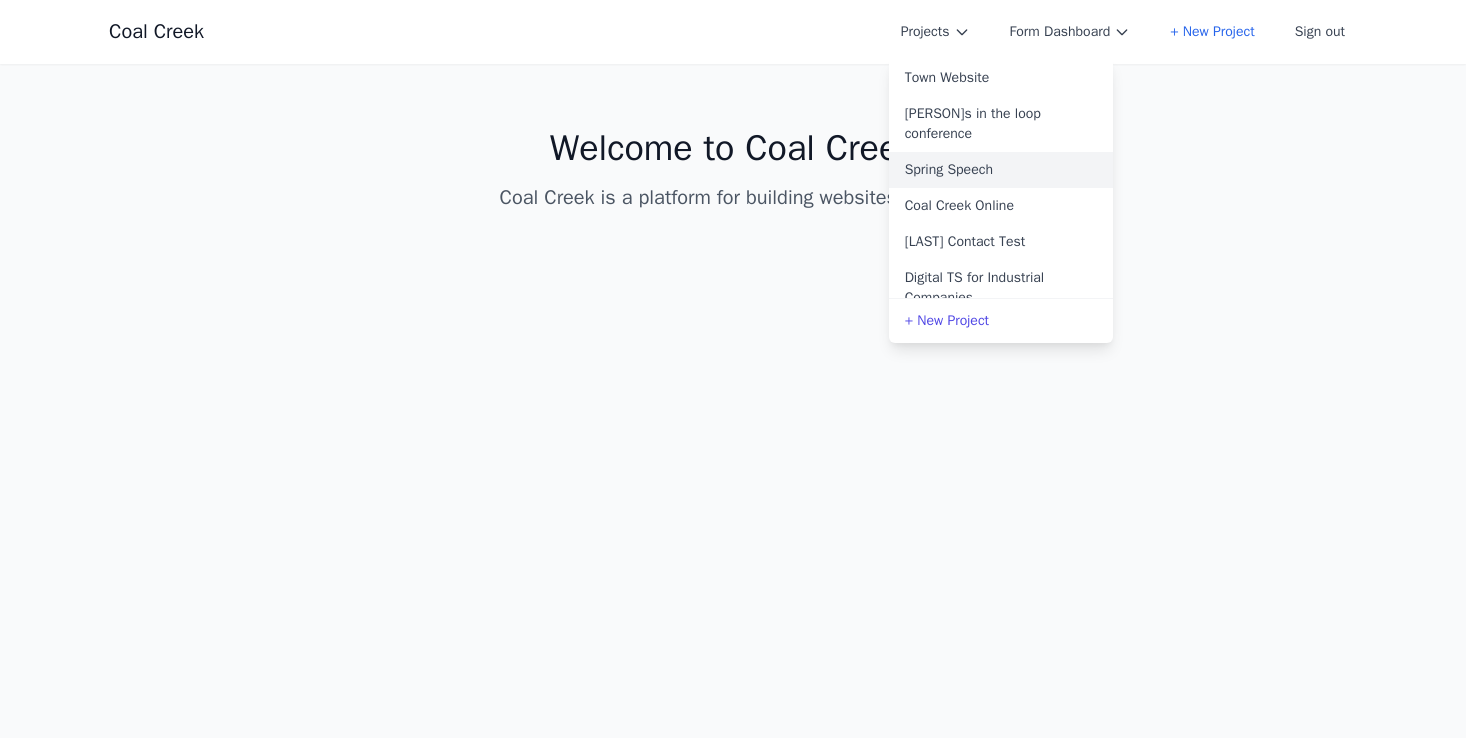 click on "Spring Speech" at bounding box center (1001, 170) 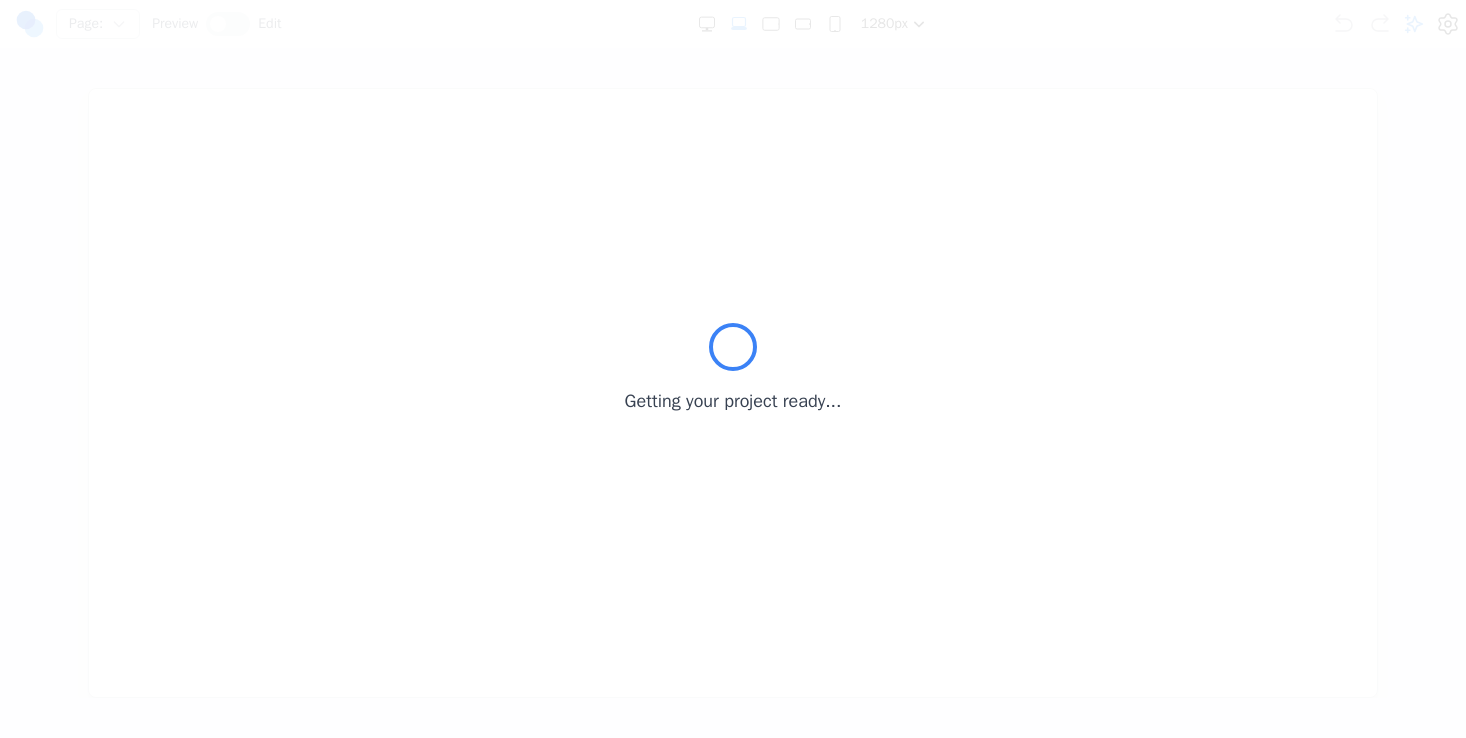 scroll, scrollTop: 0, scrollLeft: 0, axis: both 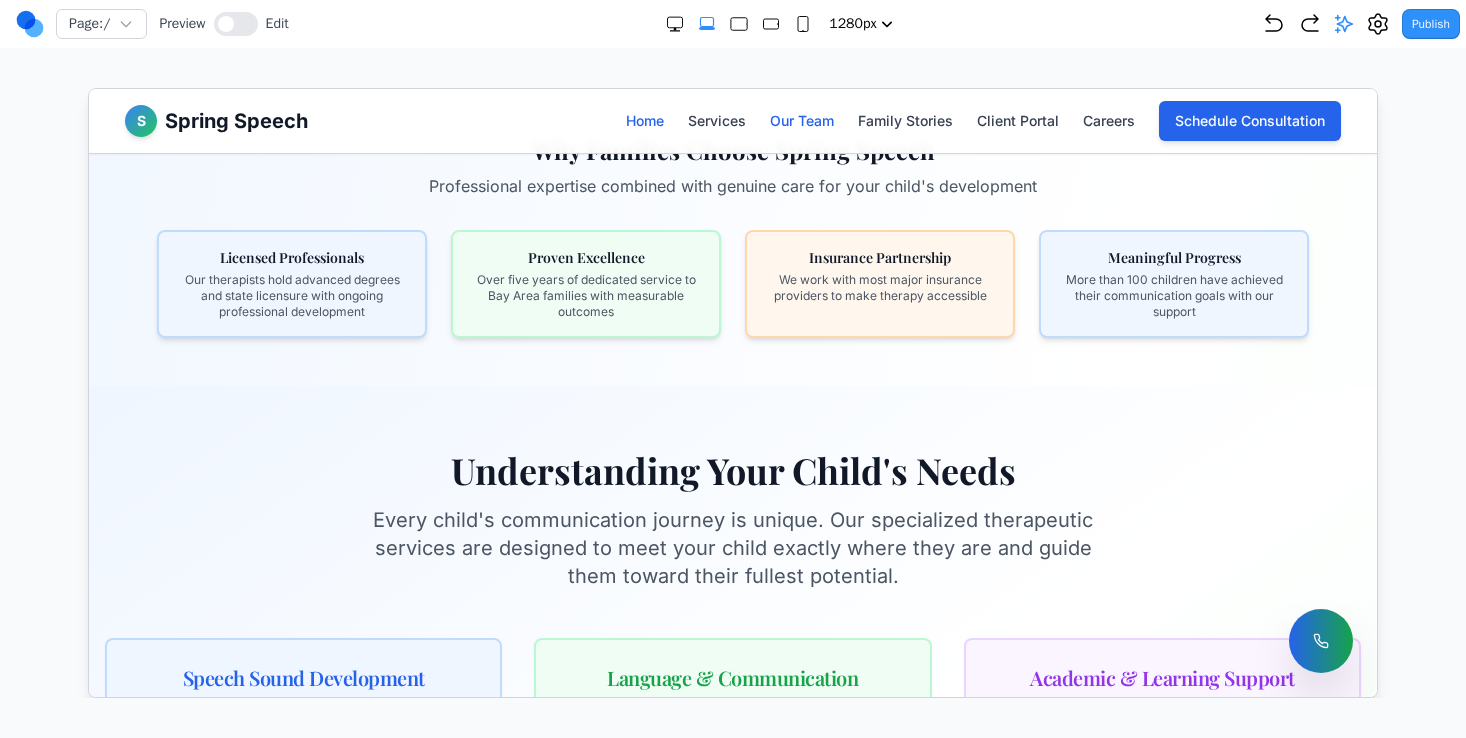 click on "Our Team" at bounding box center (801, 120) 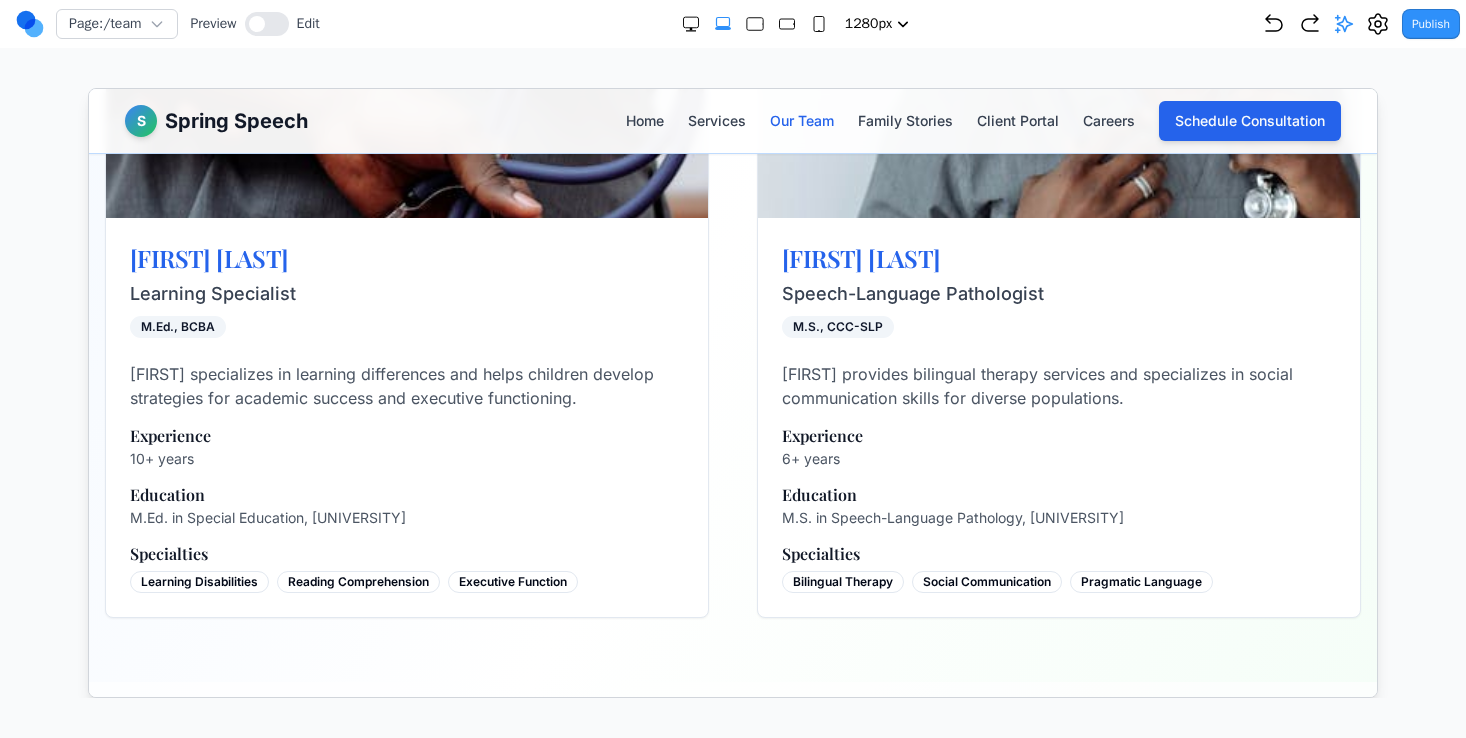 scroll, scrollTop: 1262, scrollLeft: 0, axis: vertical 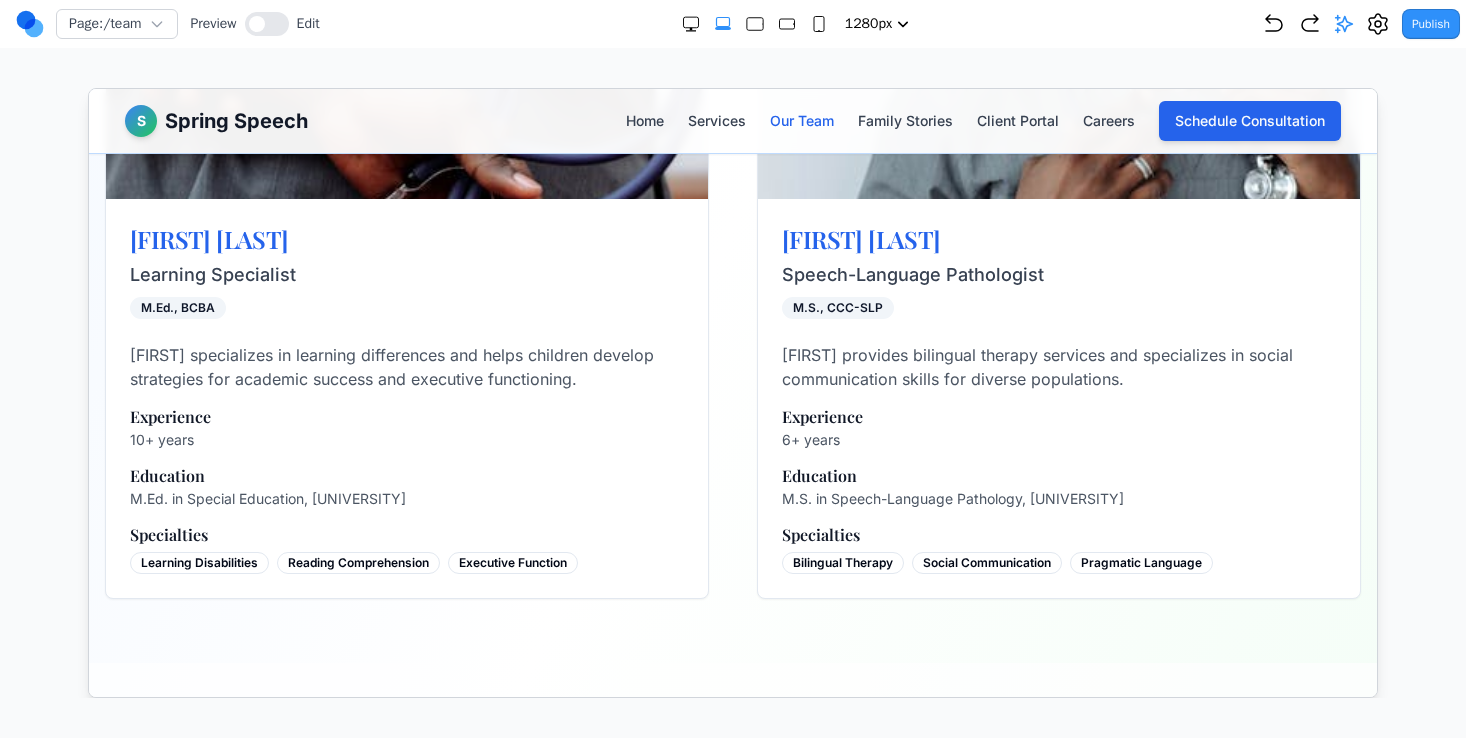 click on "Home Services Our Team Family Stories Client Portal Careers Schedule Consultation" at bounding box center [982, 120] 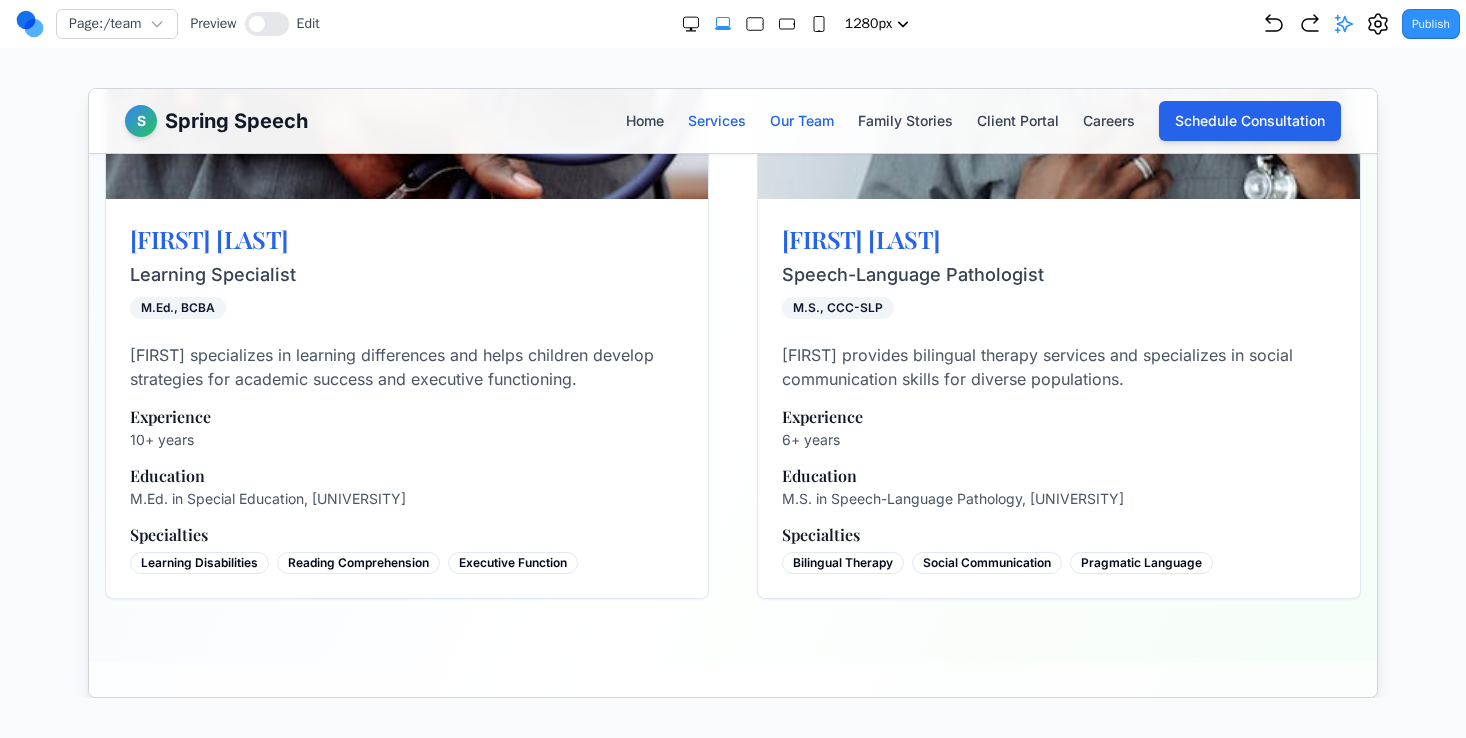 click on "Services" at bounding box center [716, 120] 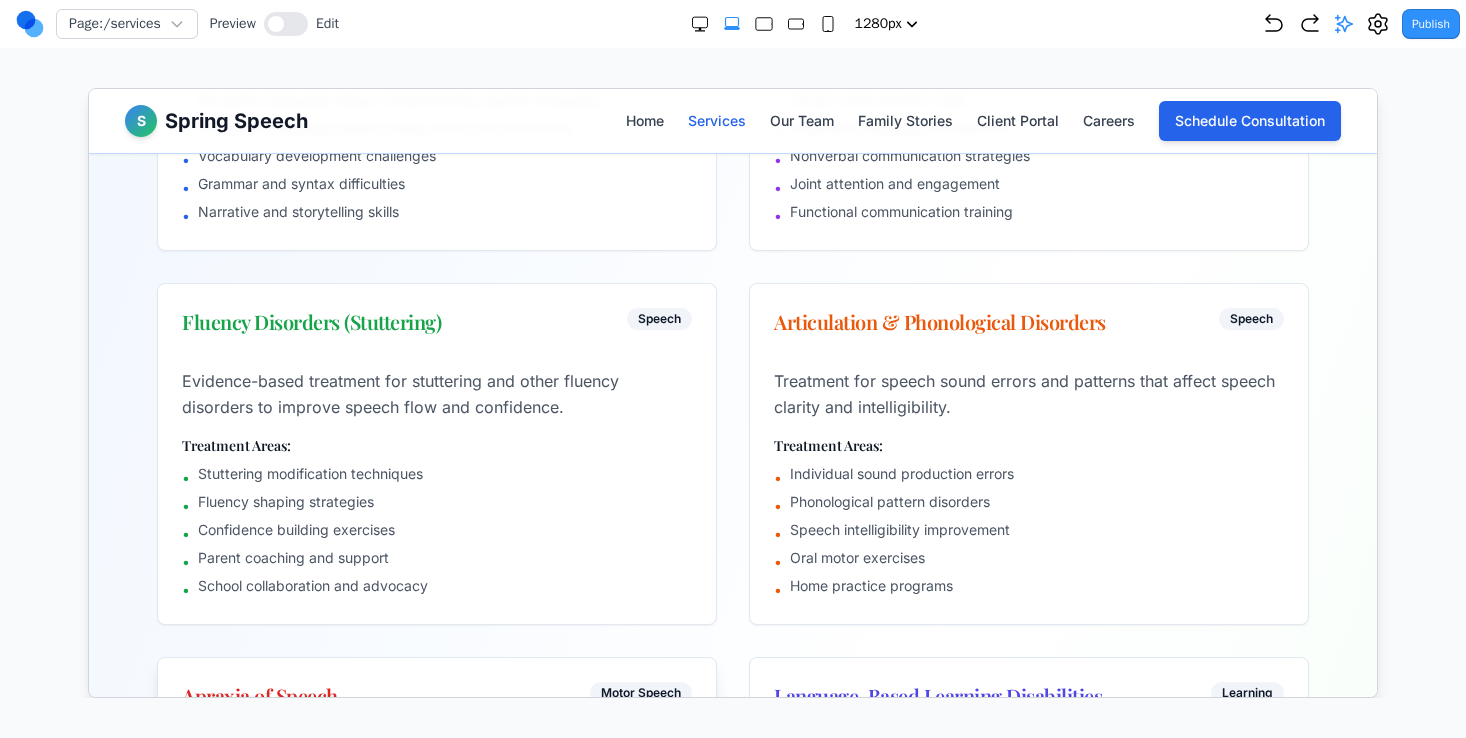 scroll, scrollTop: 0, scrollLeft: 0, axis: both 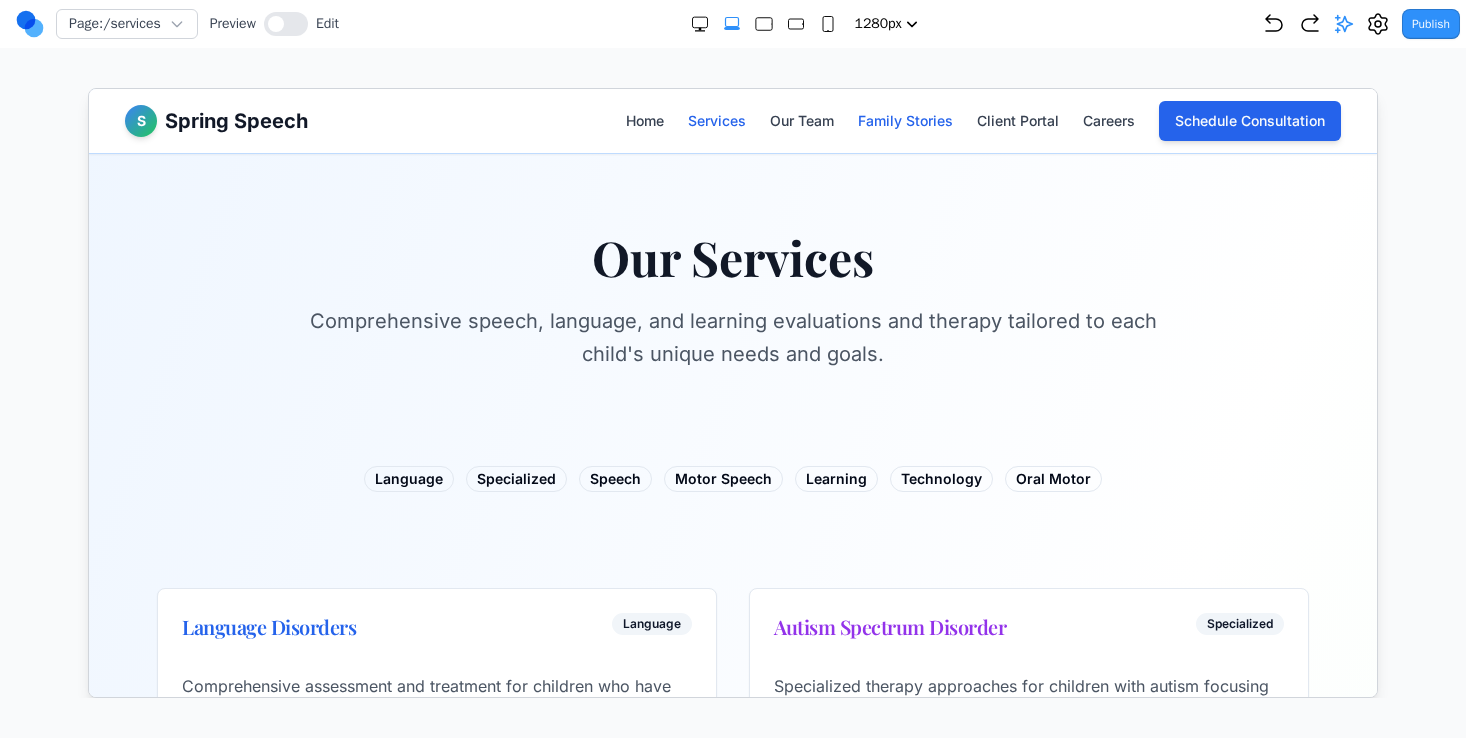 click on "Family Stories" at bounding box center [904, 120] 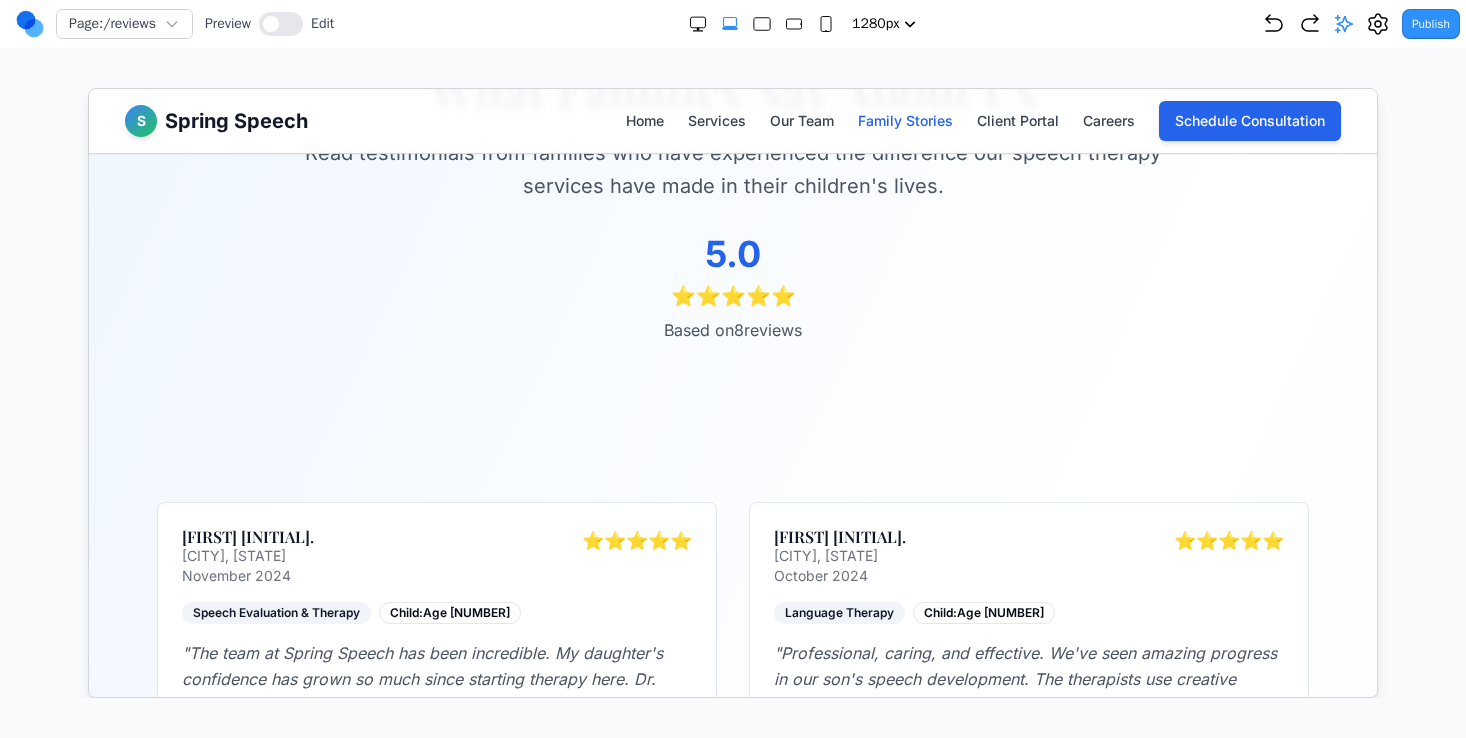 scroll, scrollTop: 0, scrollLeft: 0, axis: both 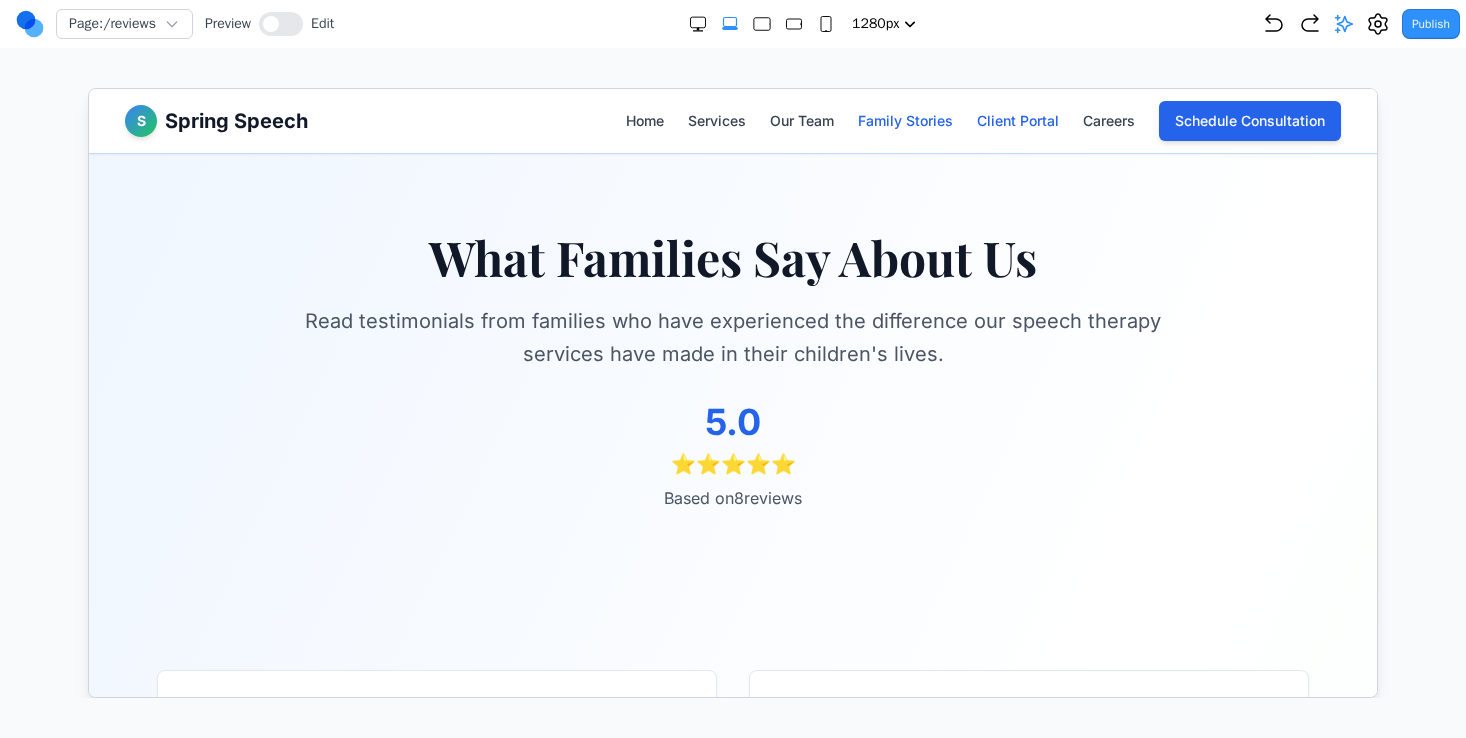 click on "Client Portal" at bounding box center [1017, 120] 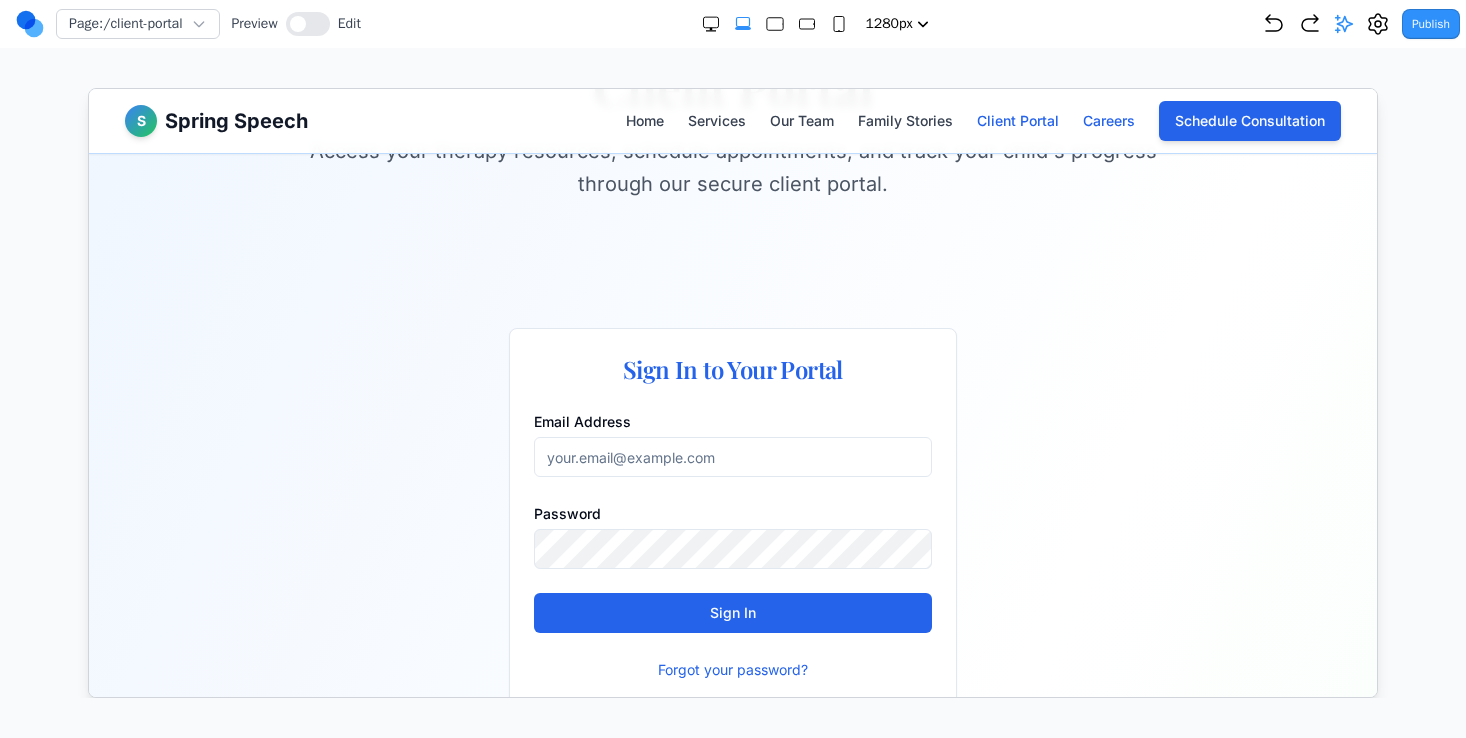 click on "Careers" at bounding box center (1108, 120) 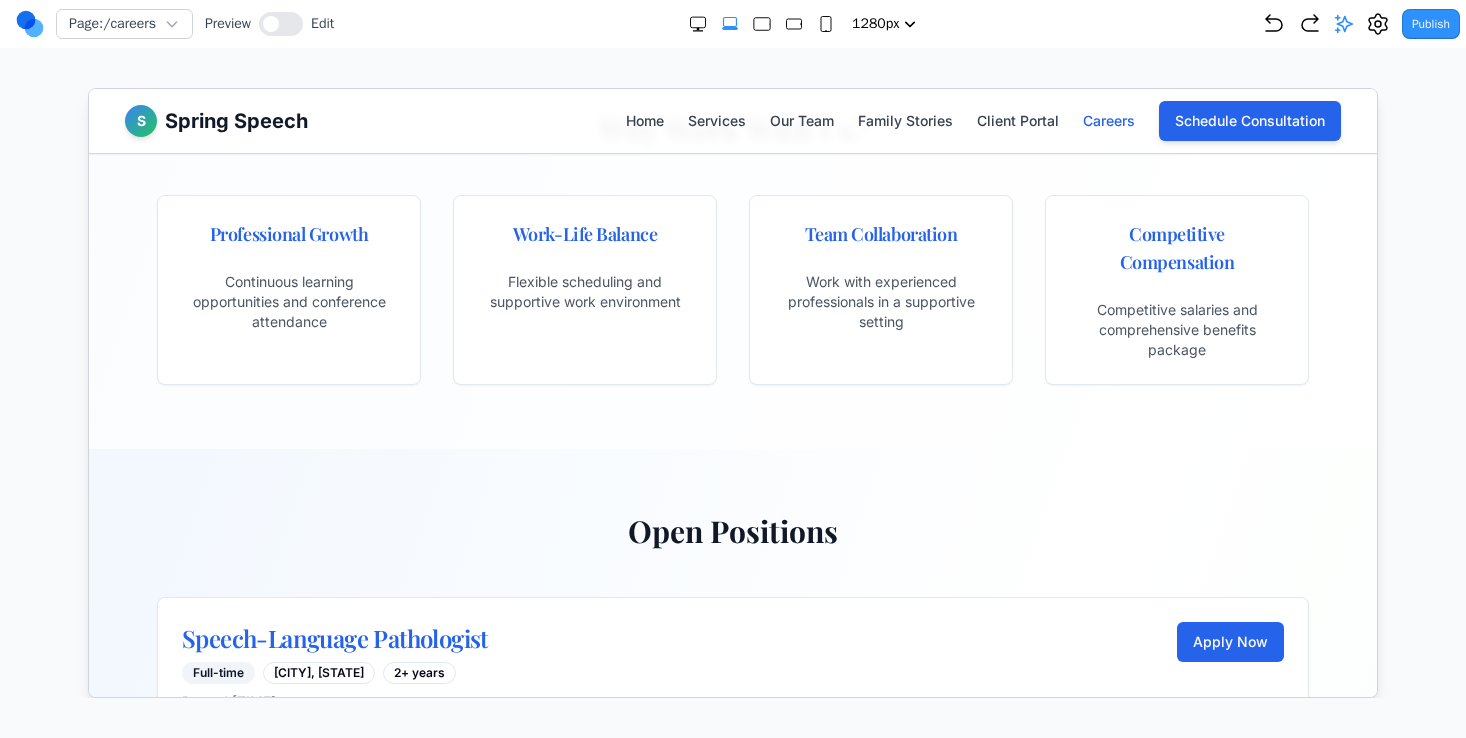 scroll, scrollTop: 0, scrollLeft: 0, axis: both 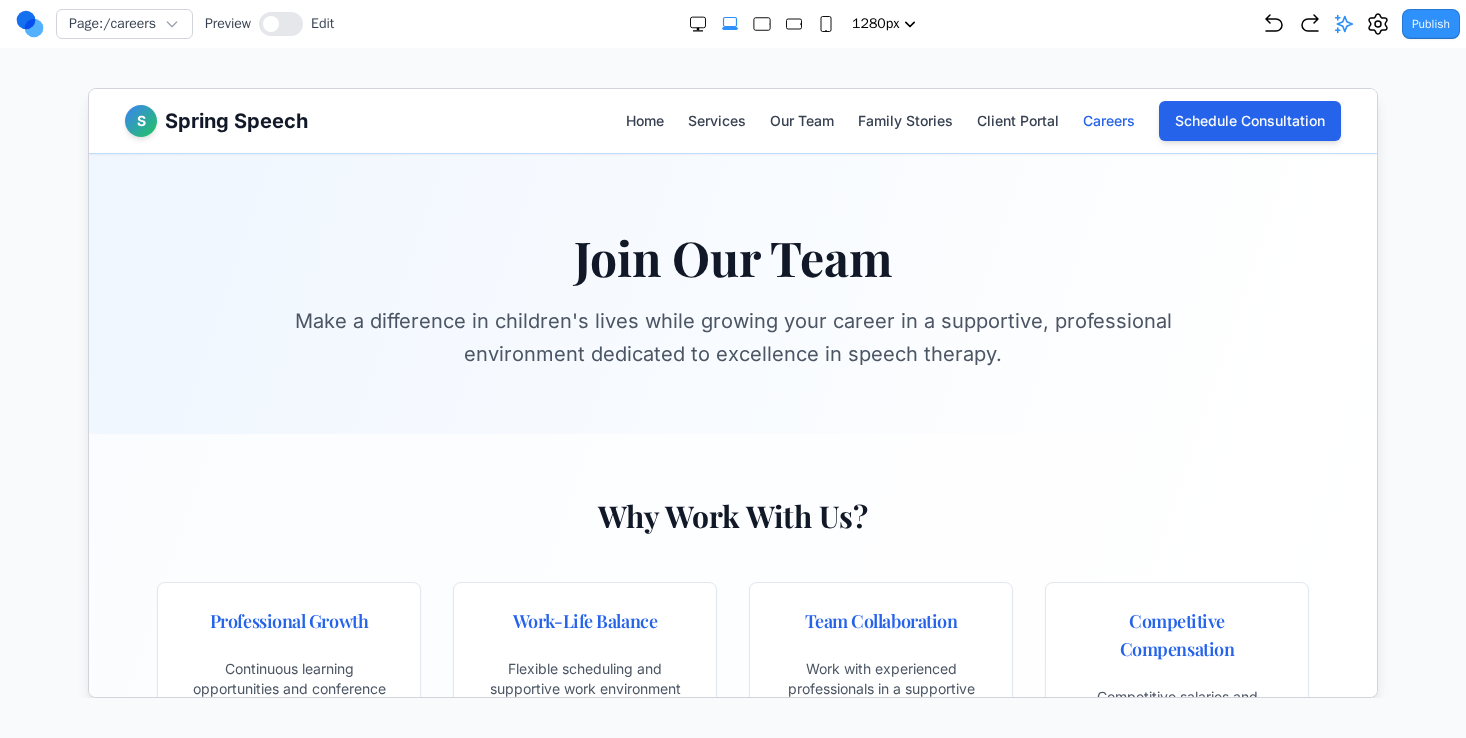 click on "Spring Speech" at bounding box center [235, 120] 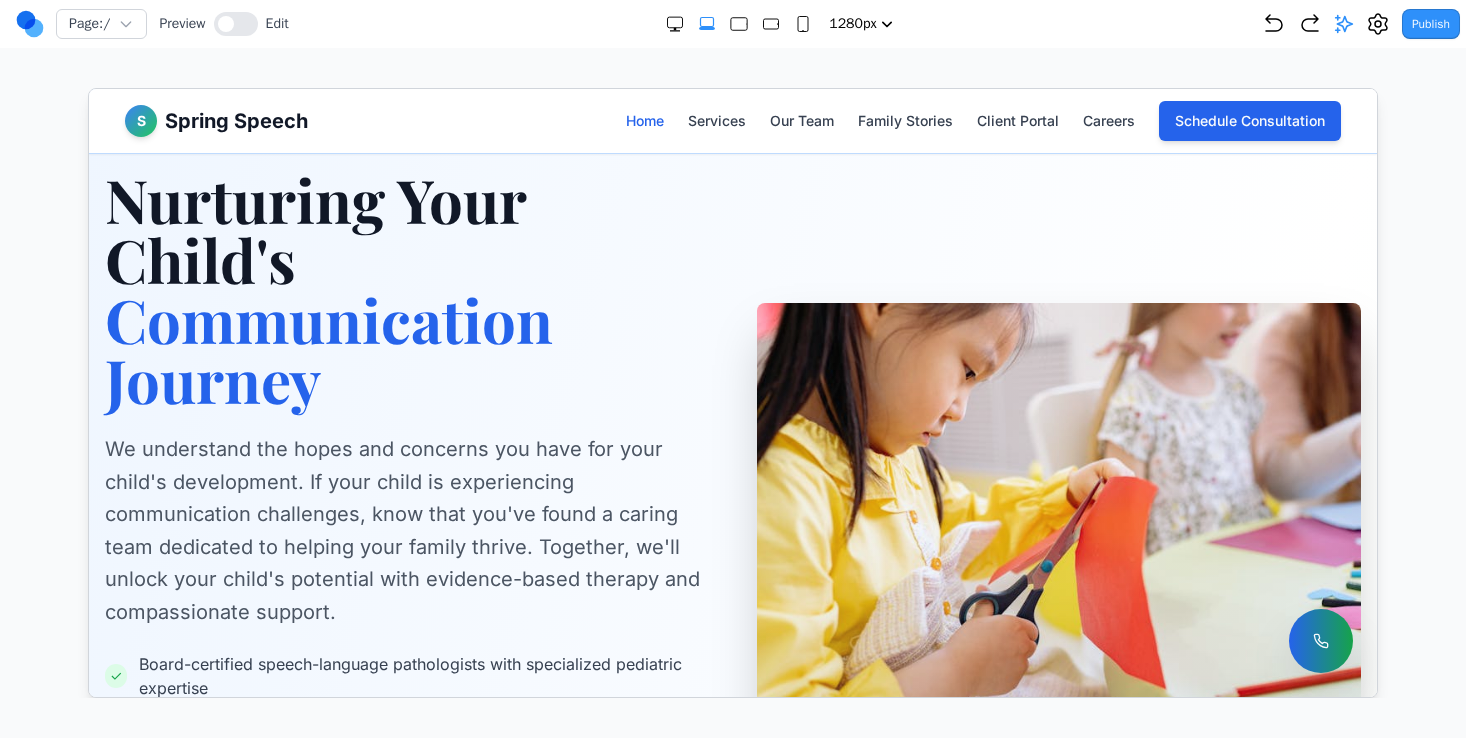 click 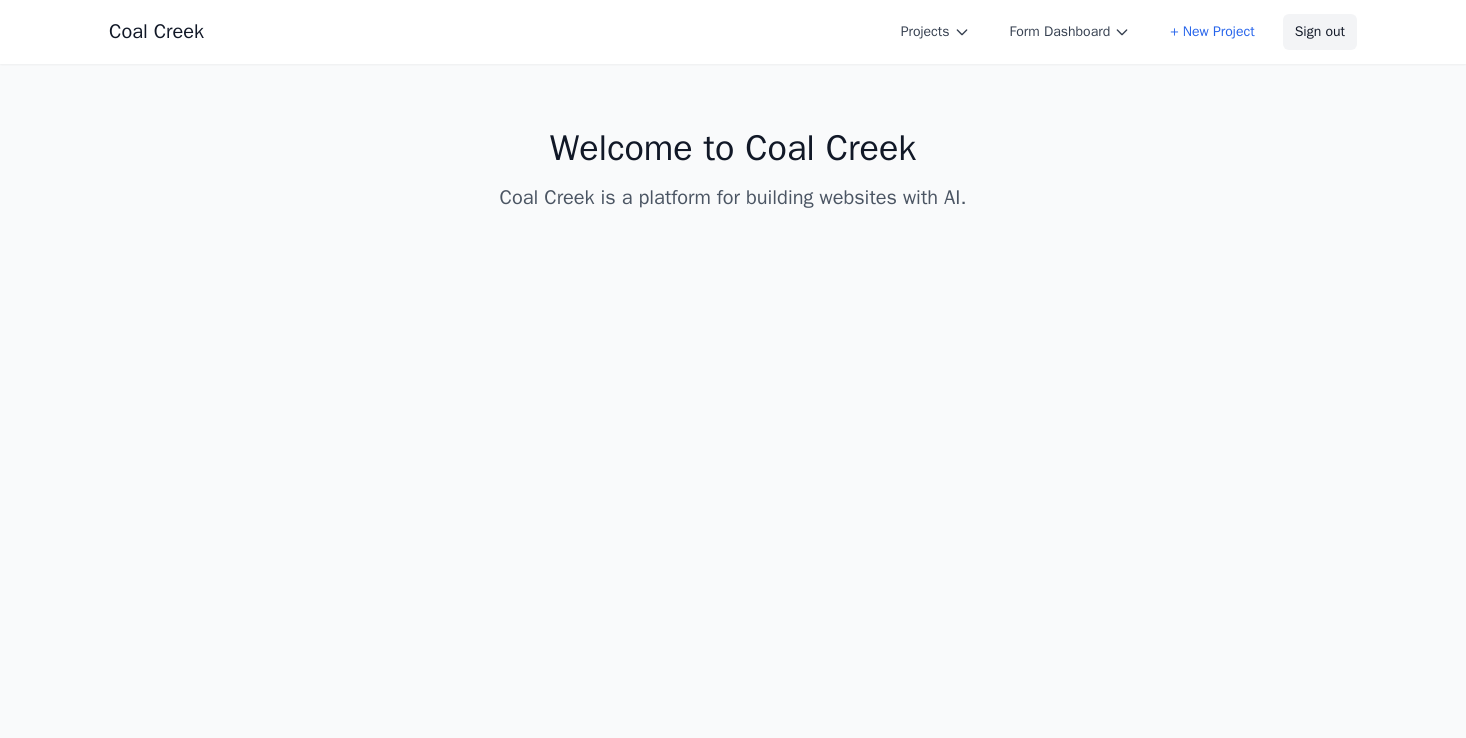 click on "Sign out" at bounding box center (1320, 32) 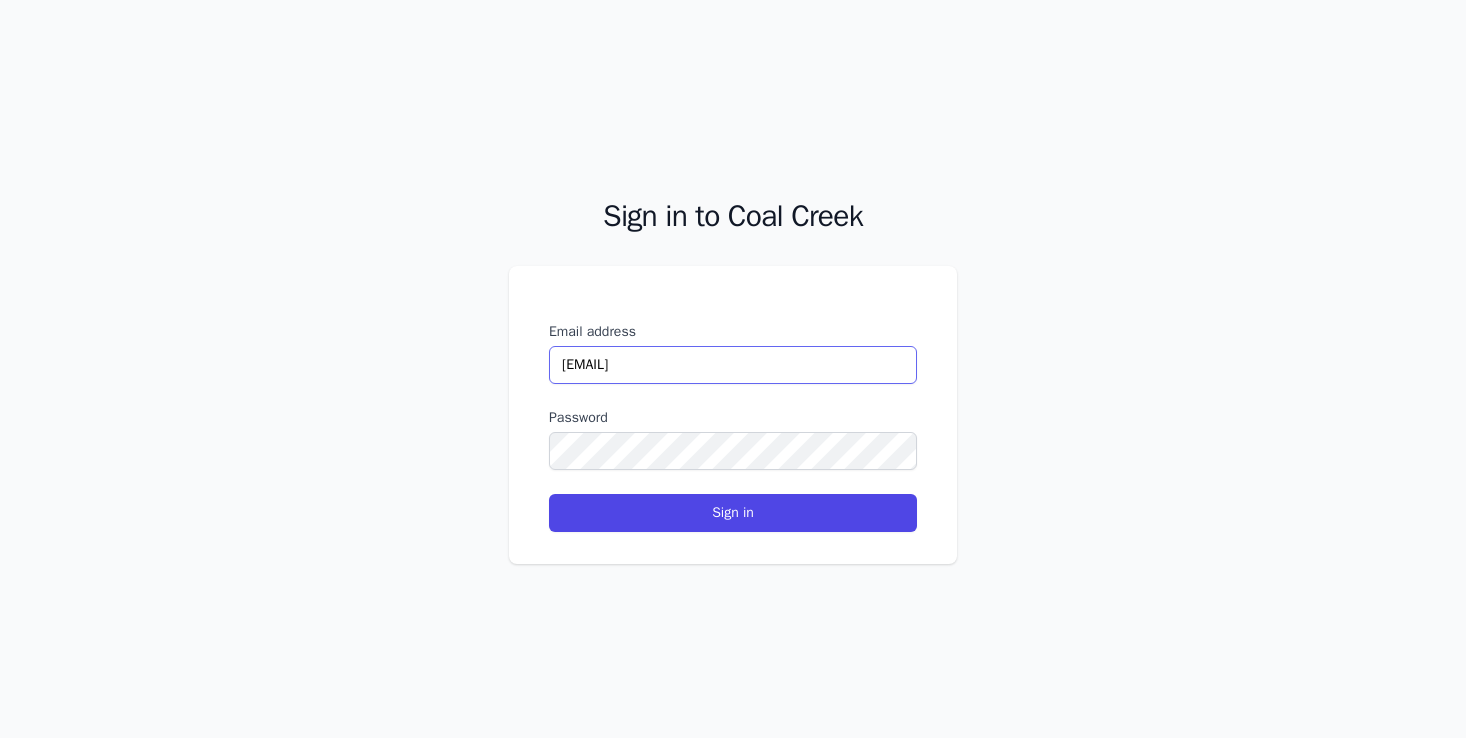 click on "[EMAIL]" at bounding box center [733, 365] 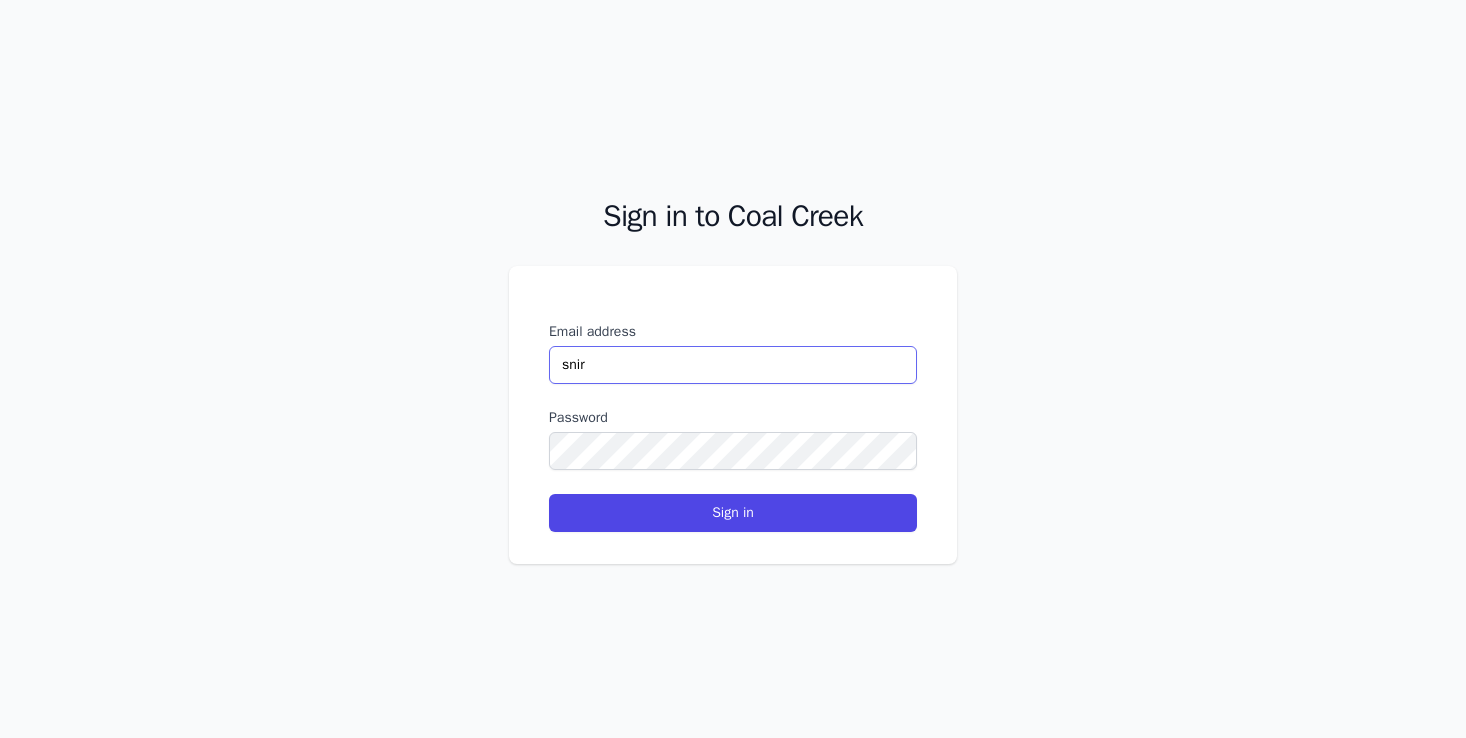 click on "snir" at bounding box center (733, 365) 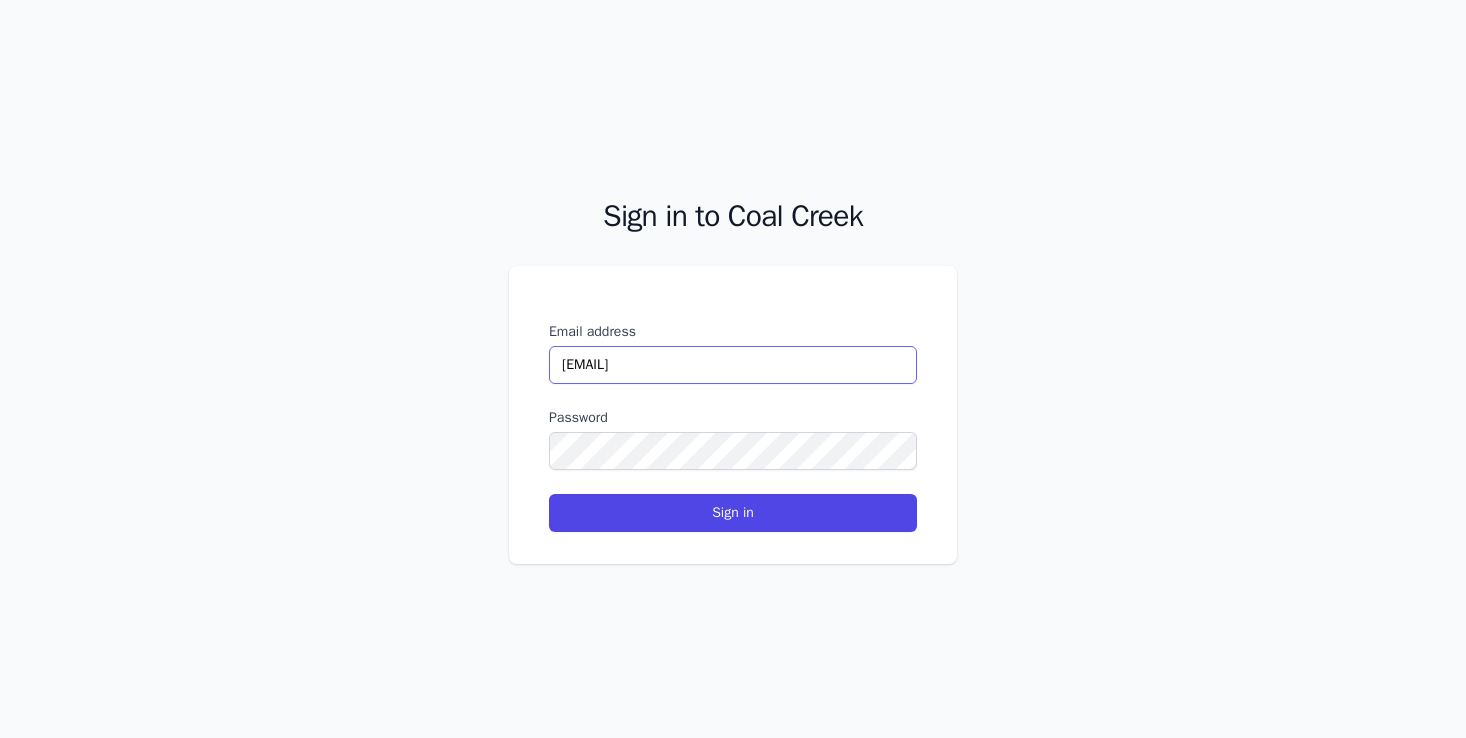 click on "[EMAIL]" at bounding box center [733, 365] 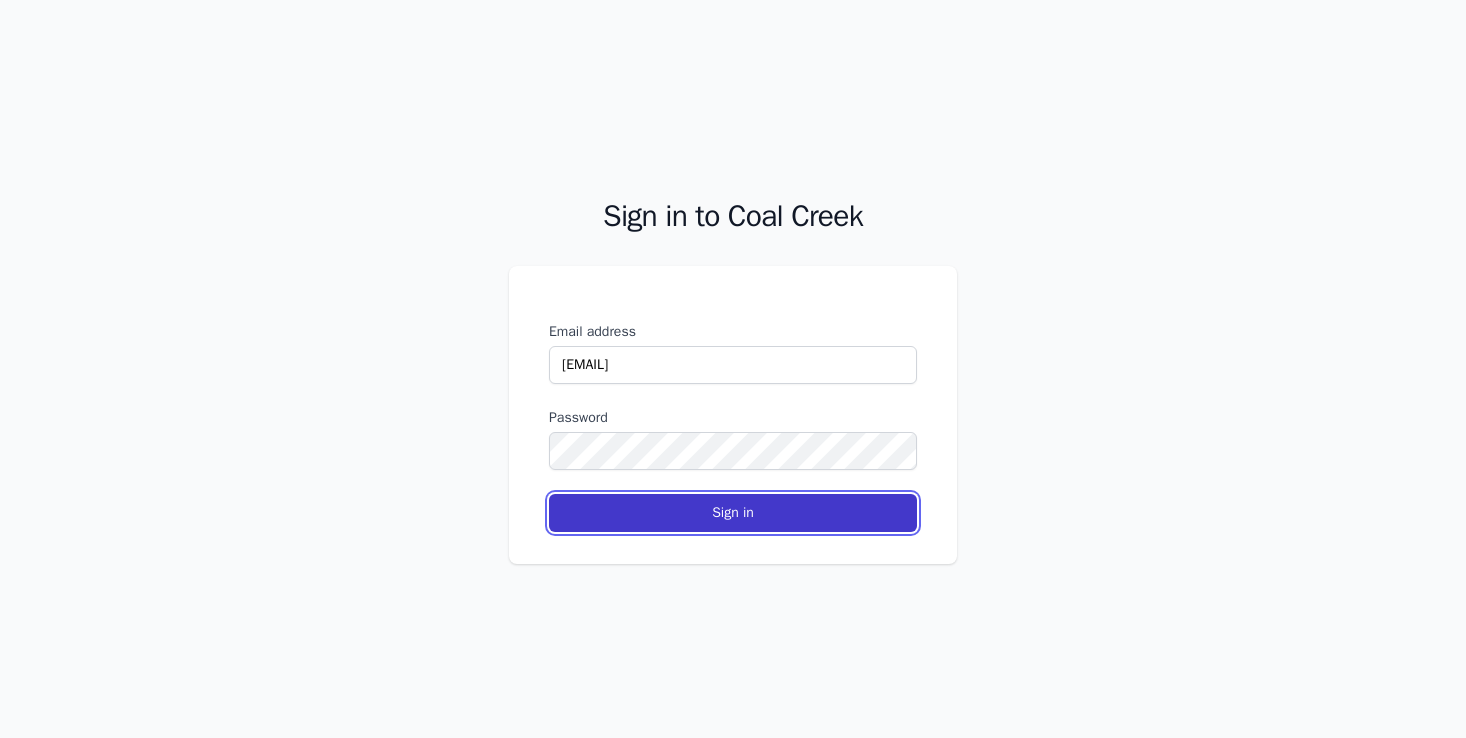 click on "Sign in" at bounding box center [733, 513] 